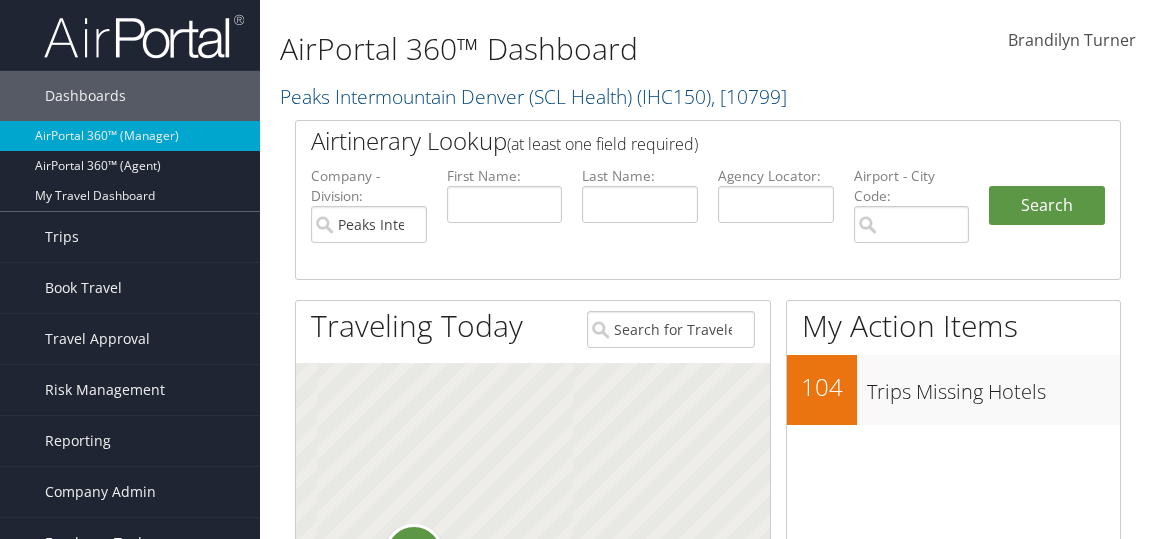 scroll, scrollTop: 0, scrollLeft: 0, axis: both 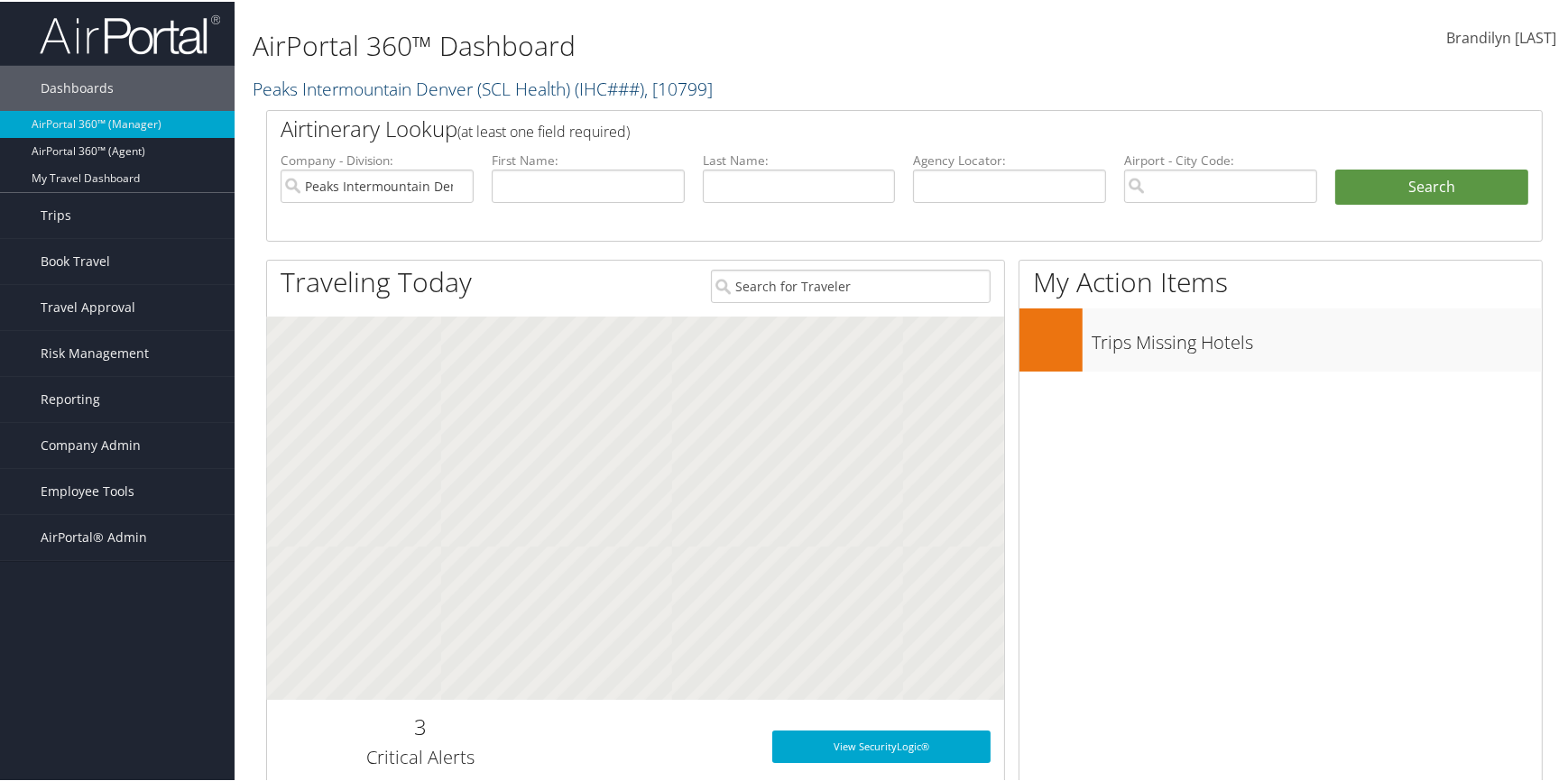 click on "Peaks Intermountain Denver (SCL Health)   ( IHC150 )  , [ 10799 ]" at bounding box center [483, 87] 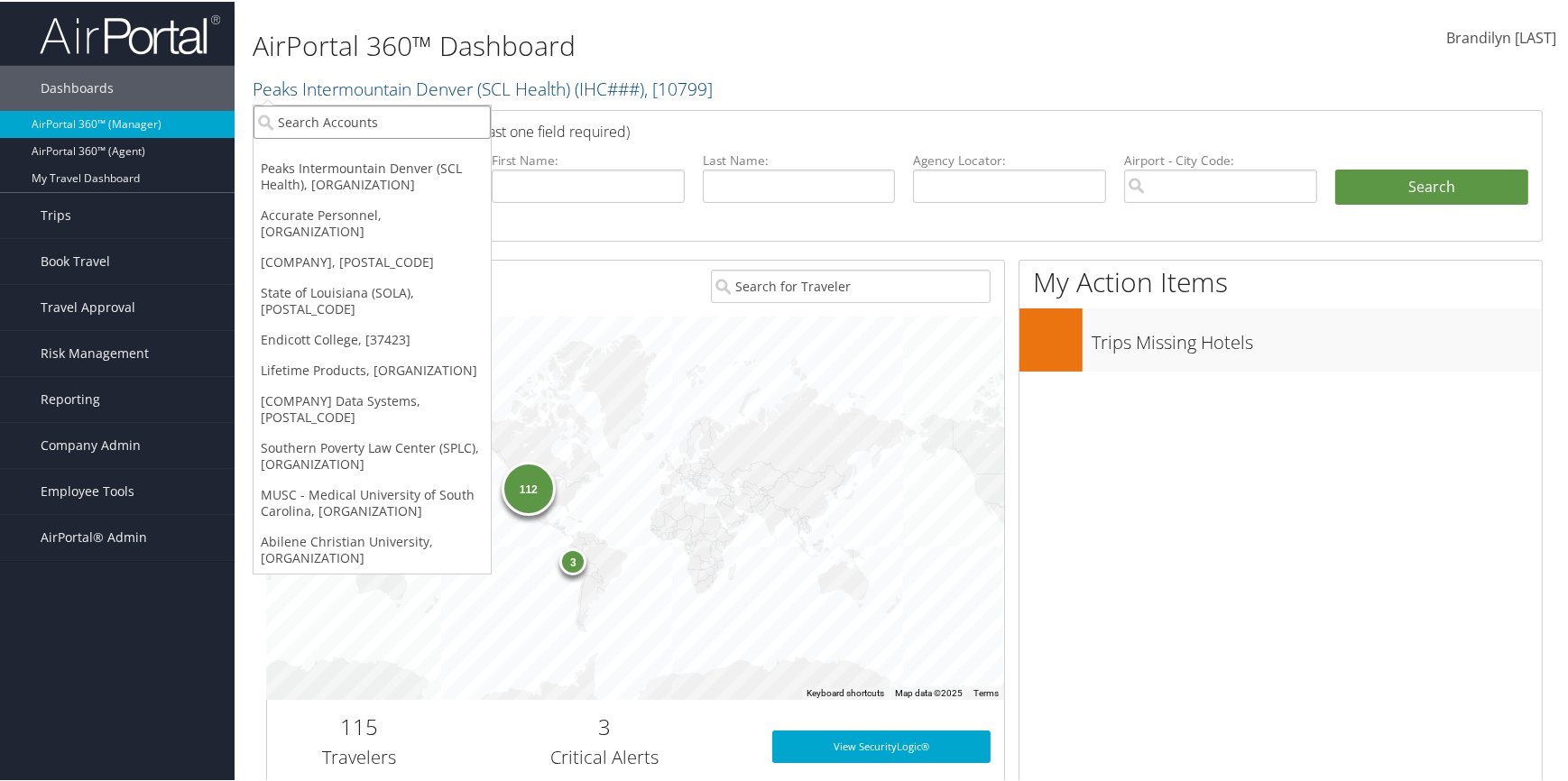 click at bounding box center [372, 120] 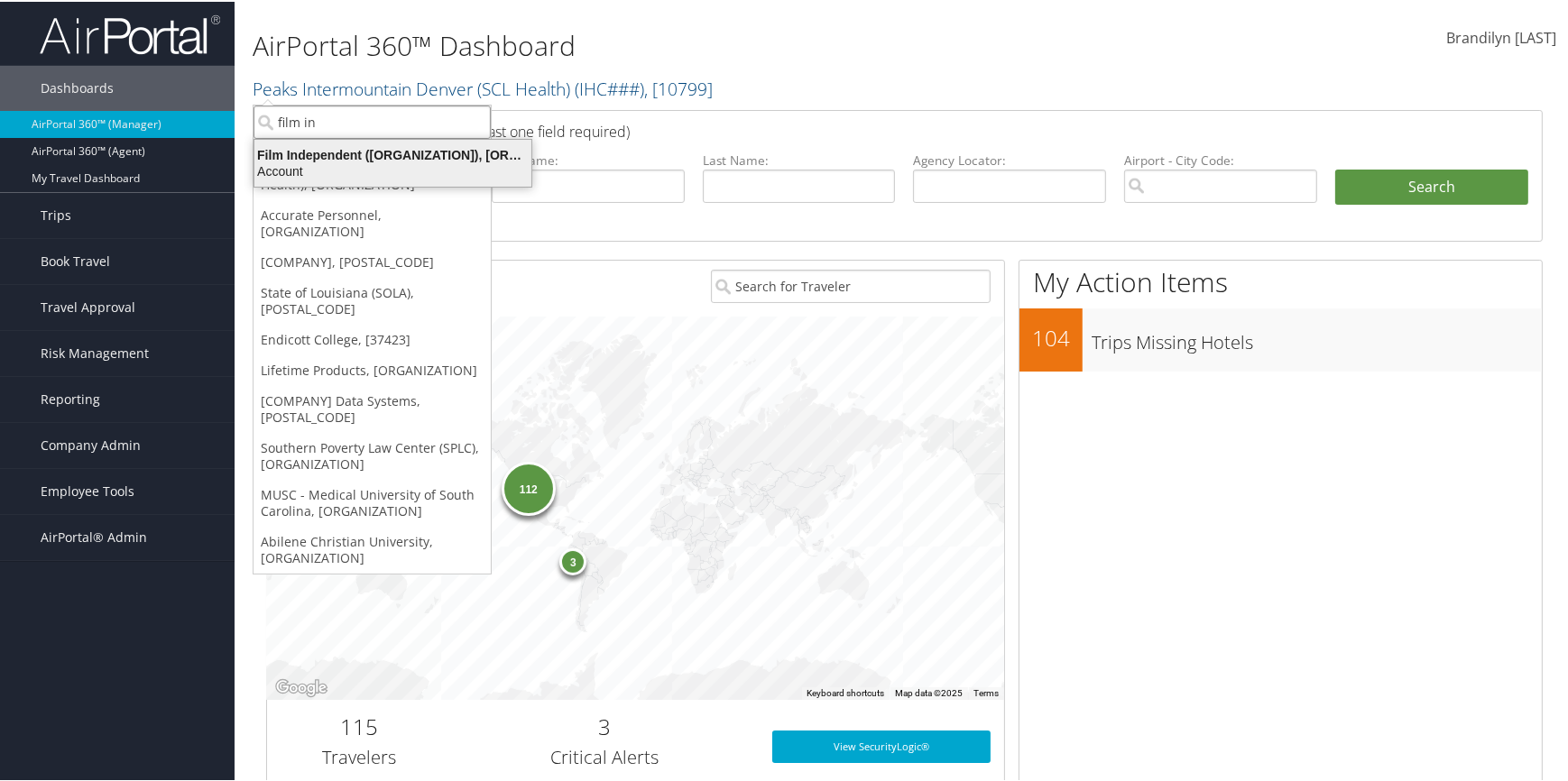click on "Film Independent (301987), [45346]" at bounding box center (392, 153) 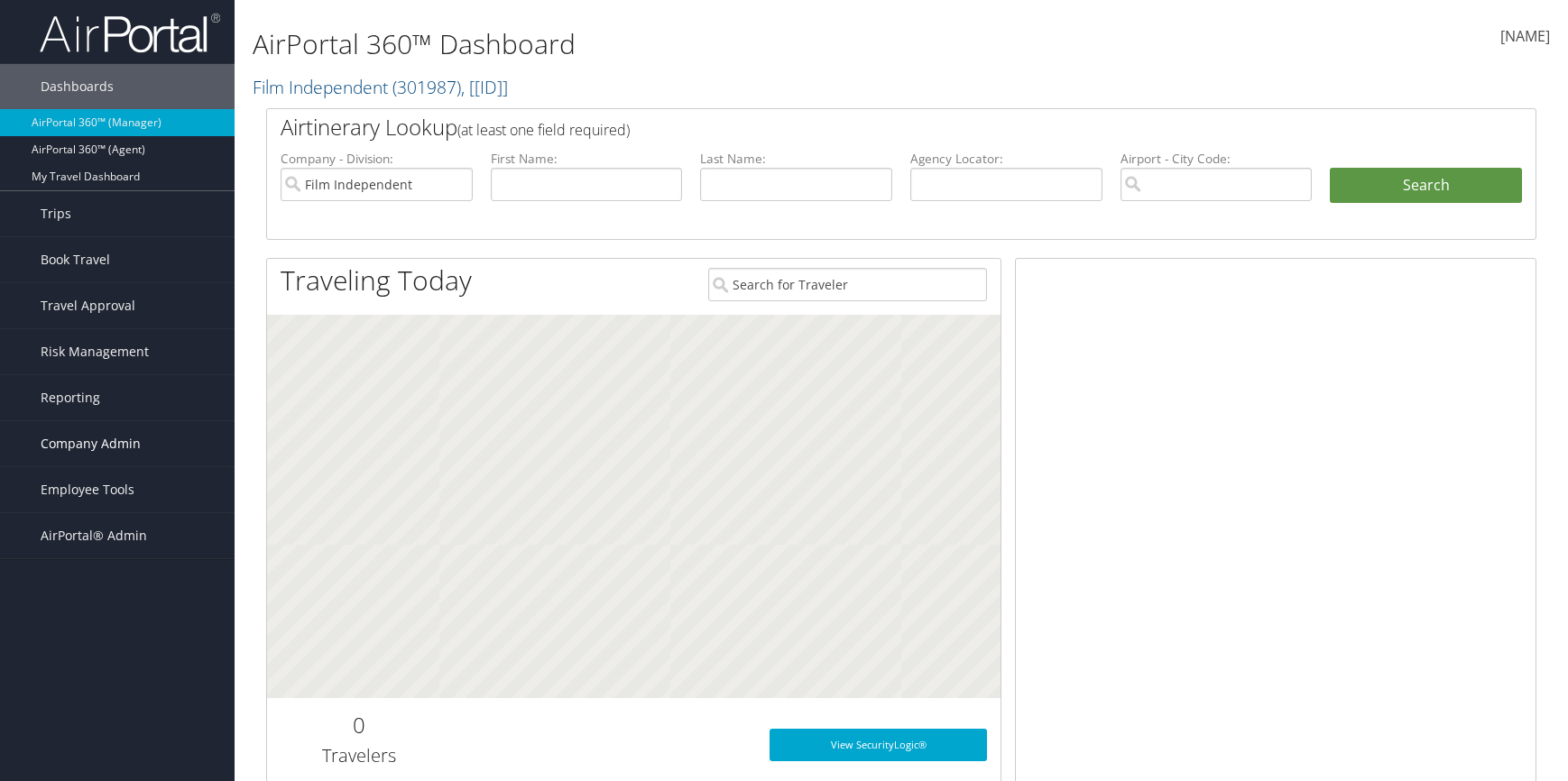 scroll, scrollTop: 0, scrollLeft: 0, axis: both 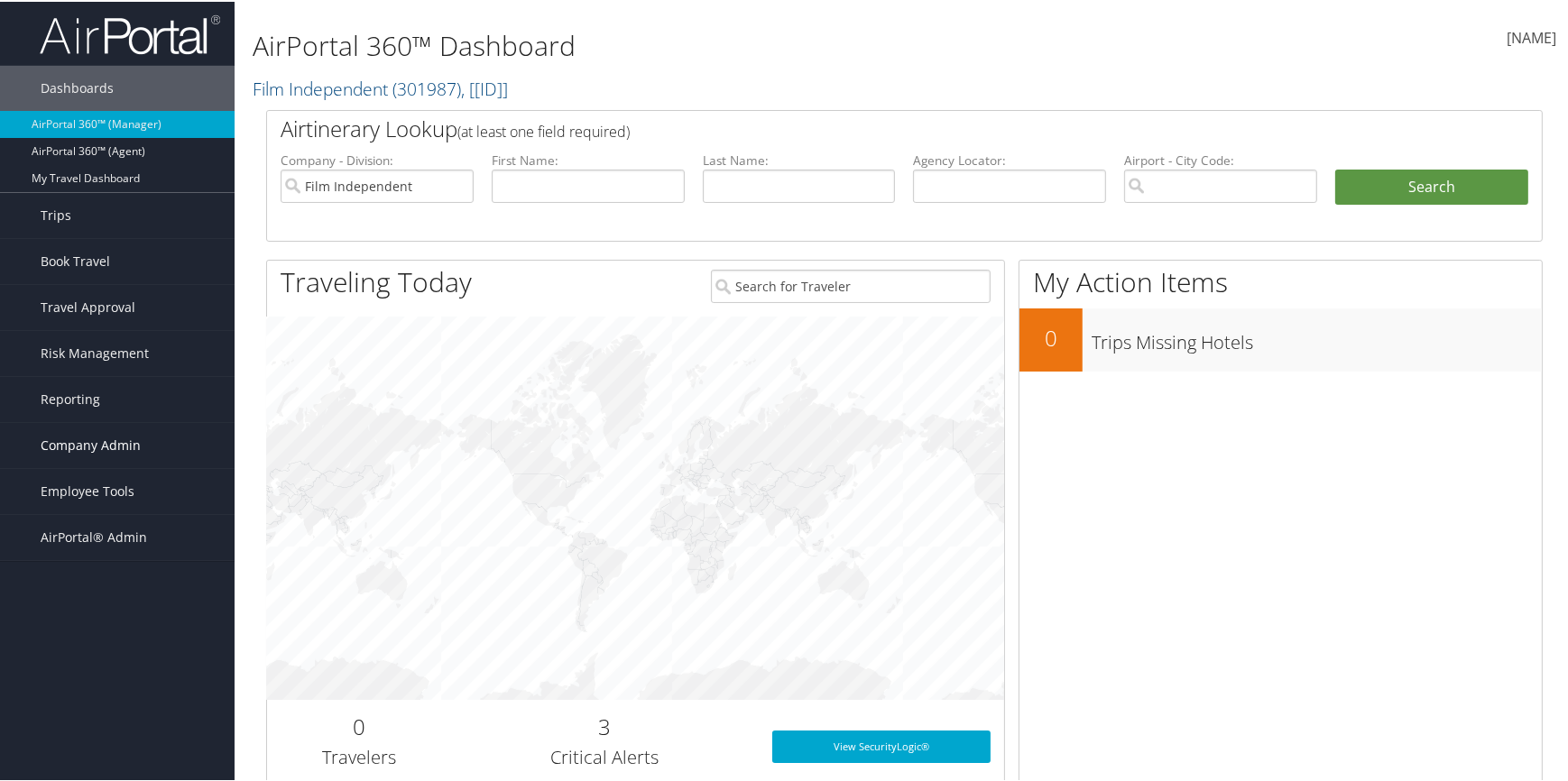click on "Company Admin" at bounding box center (90, 444) 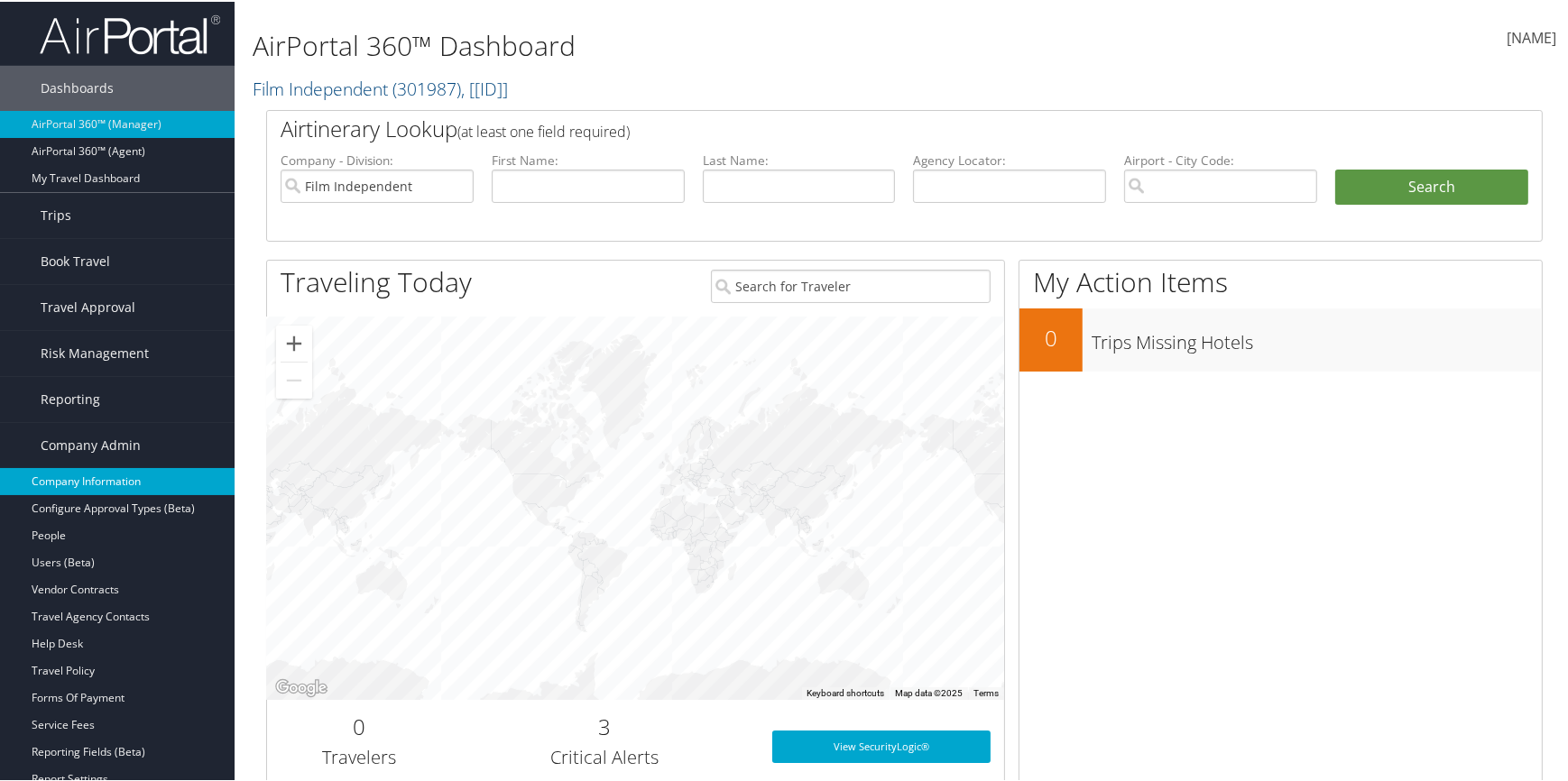 click on "Company Information" at bounding box center [117, 480] 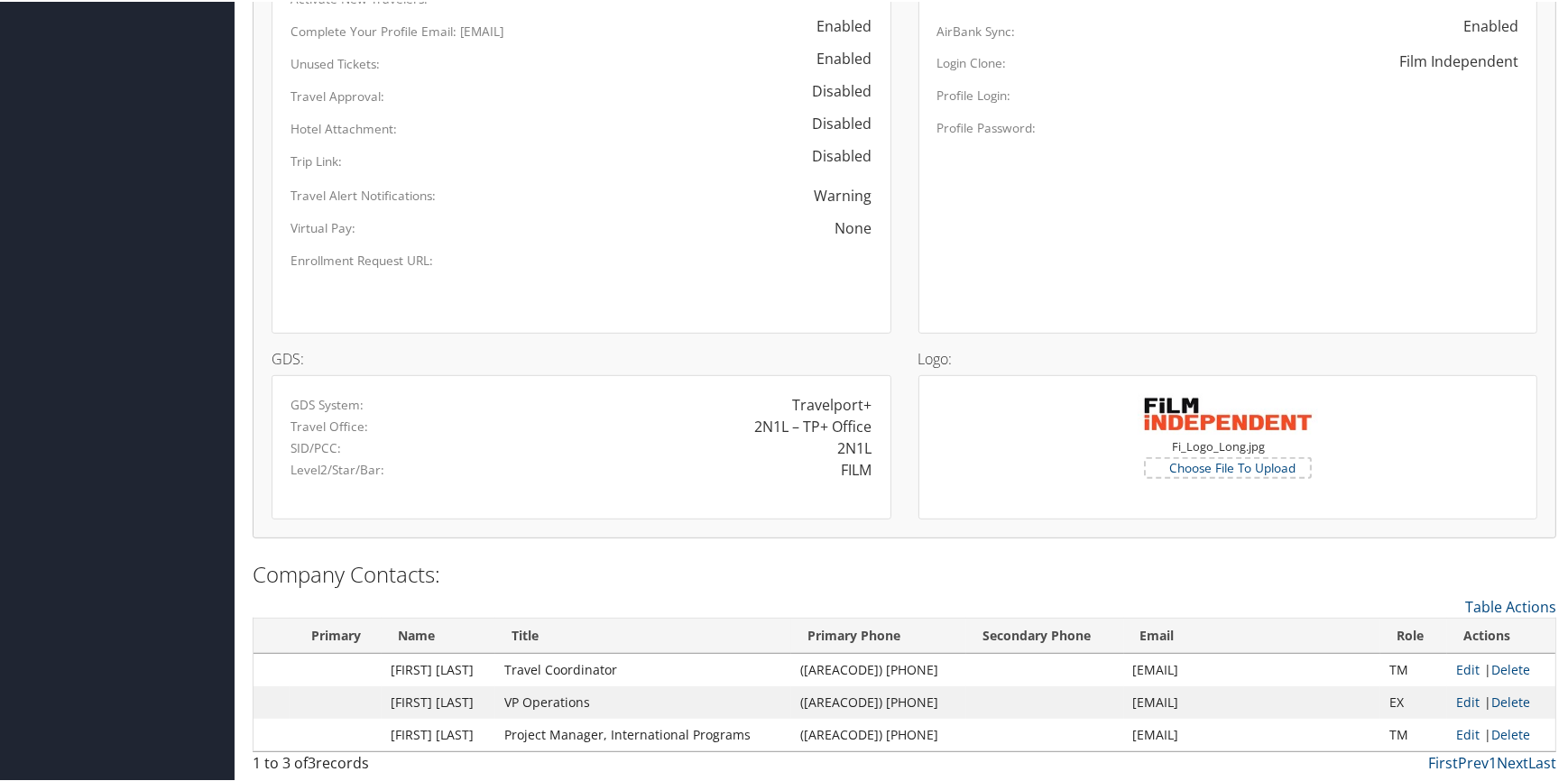 scroll, scrollTop: 1095, scrollLeft: 0, axis: vertical 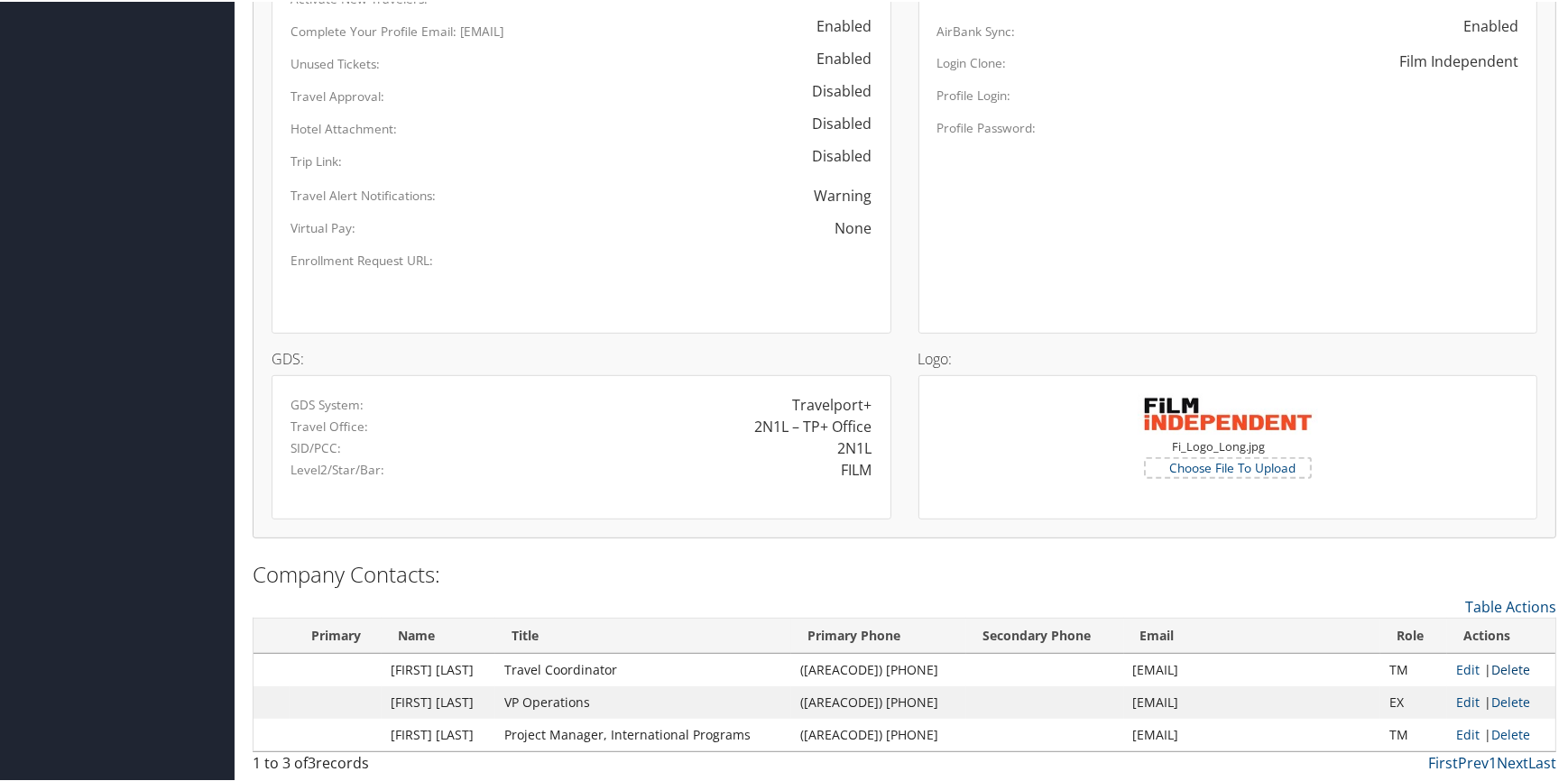click on "Delete" at bounding box center [1510, 667] 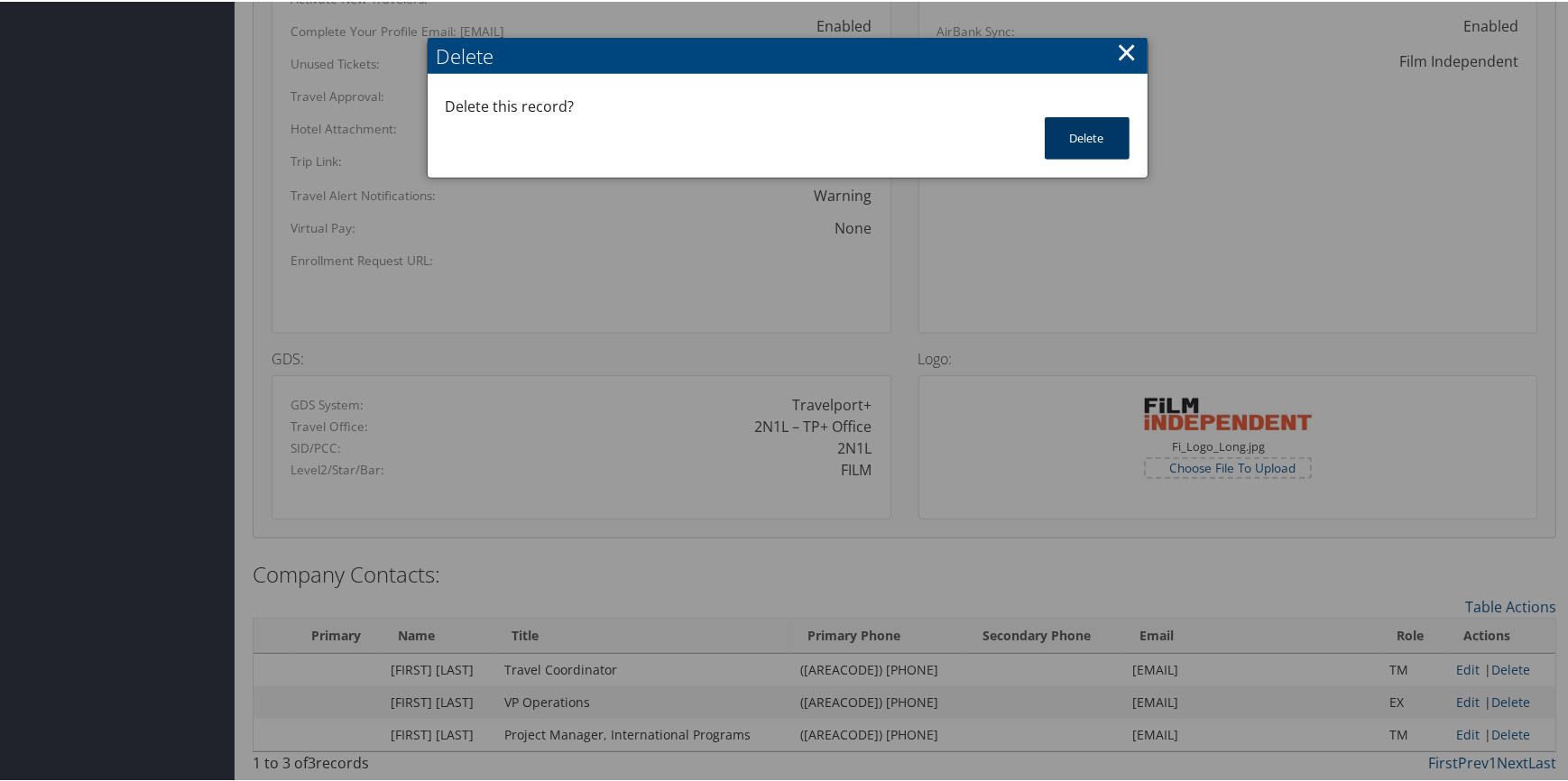 click on "Delete" at bounding box center (1087, 136) 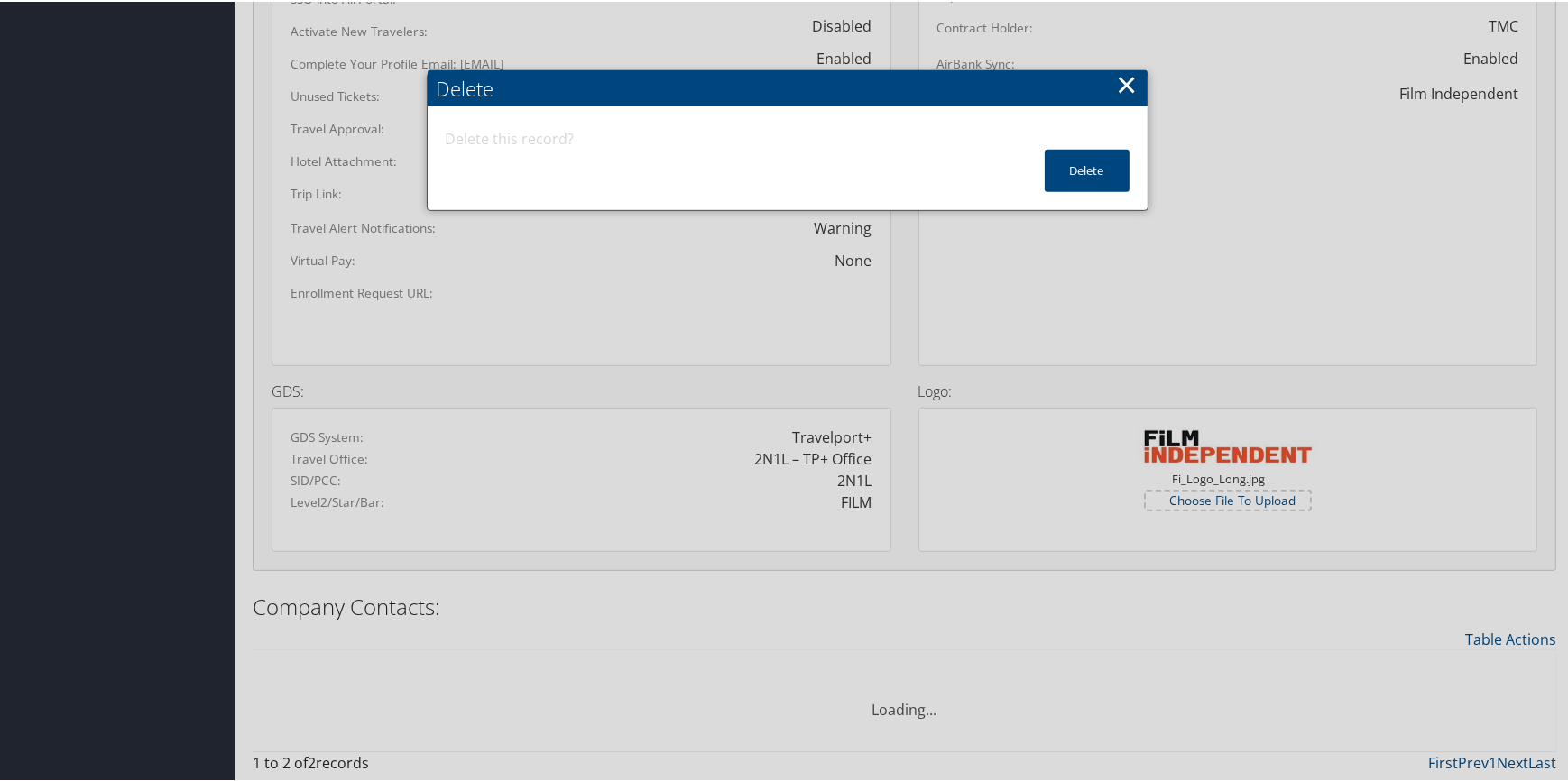 scroll, scrollTop: 1053, scrollLeft: 0, axis: vertical 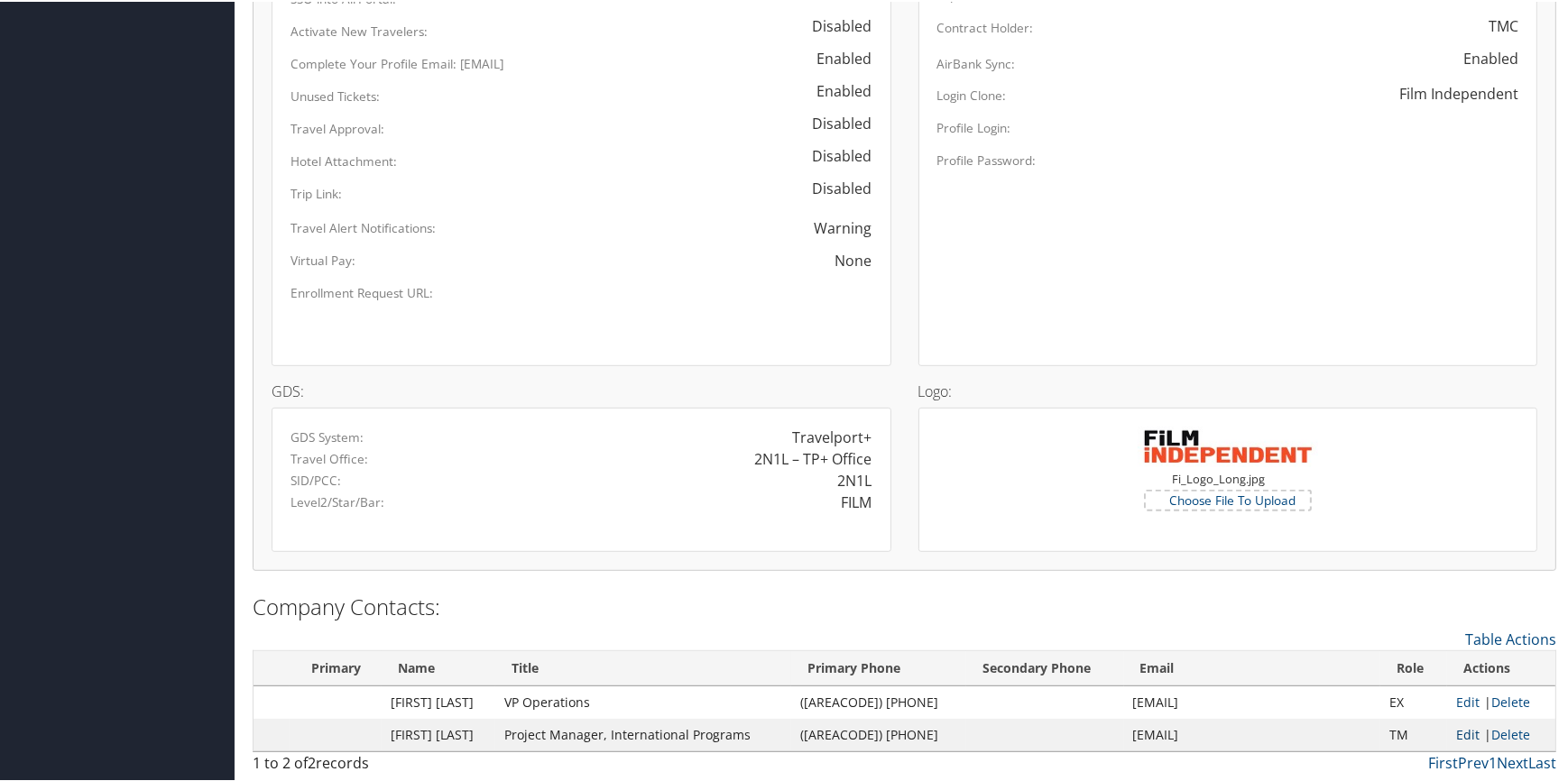 click on "Edit" at bounding box center (1468, 732) 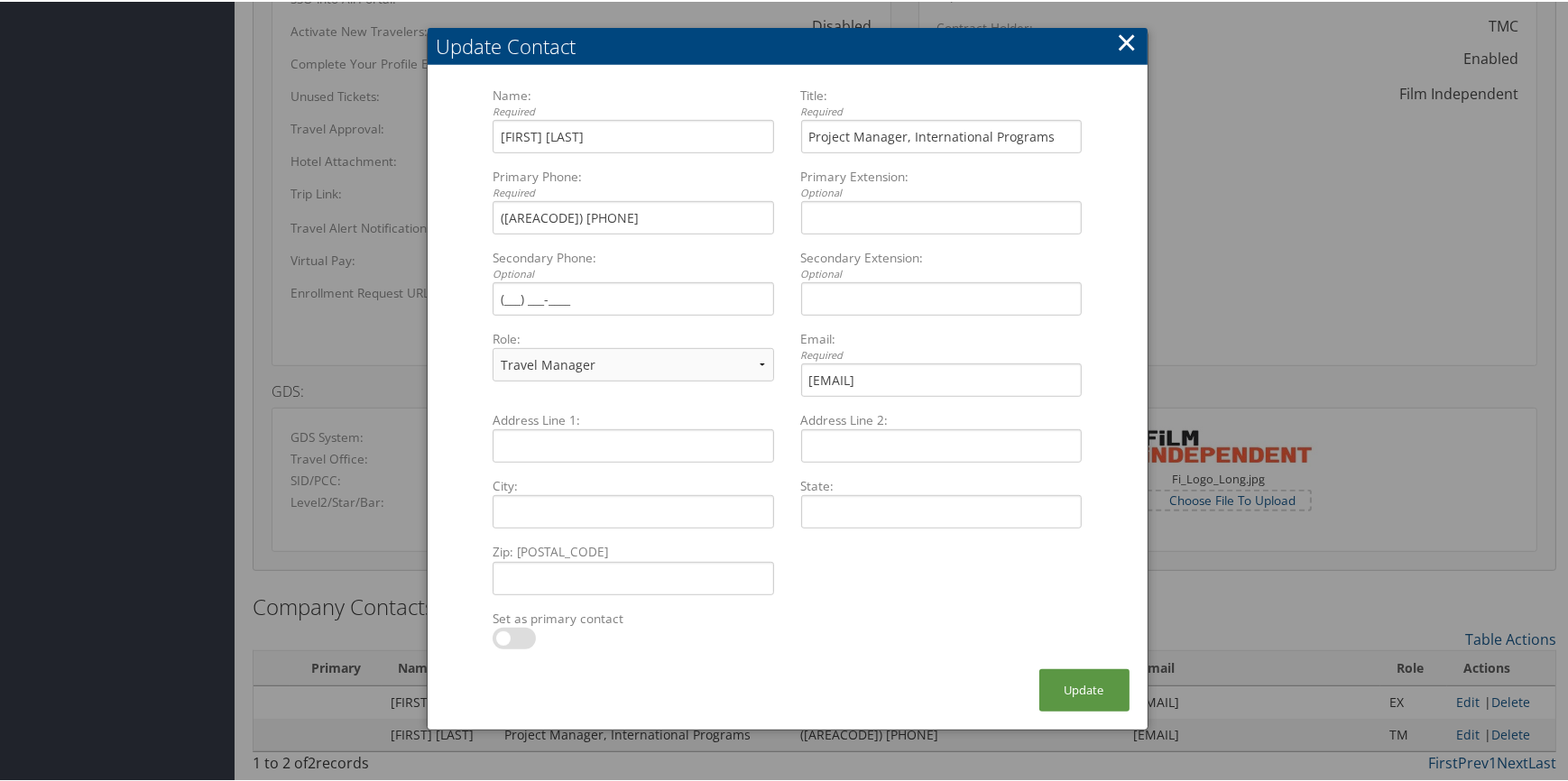 click at bounding box center (514, 637) 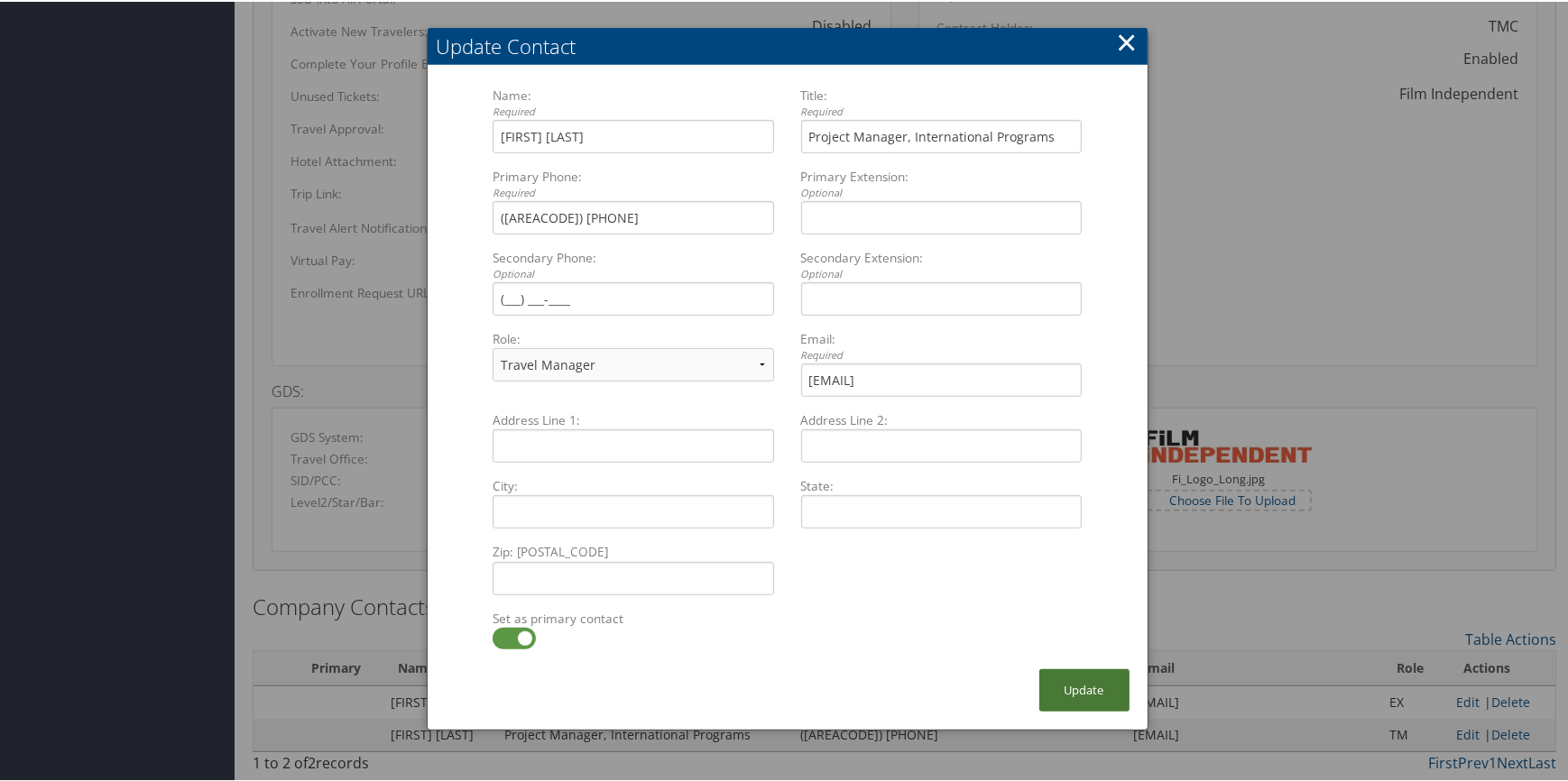 click on "Update" at bounding box center [1084, 688] 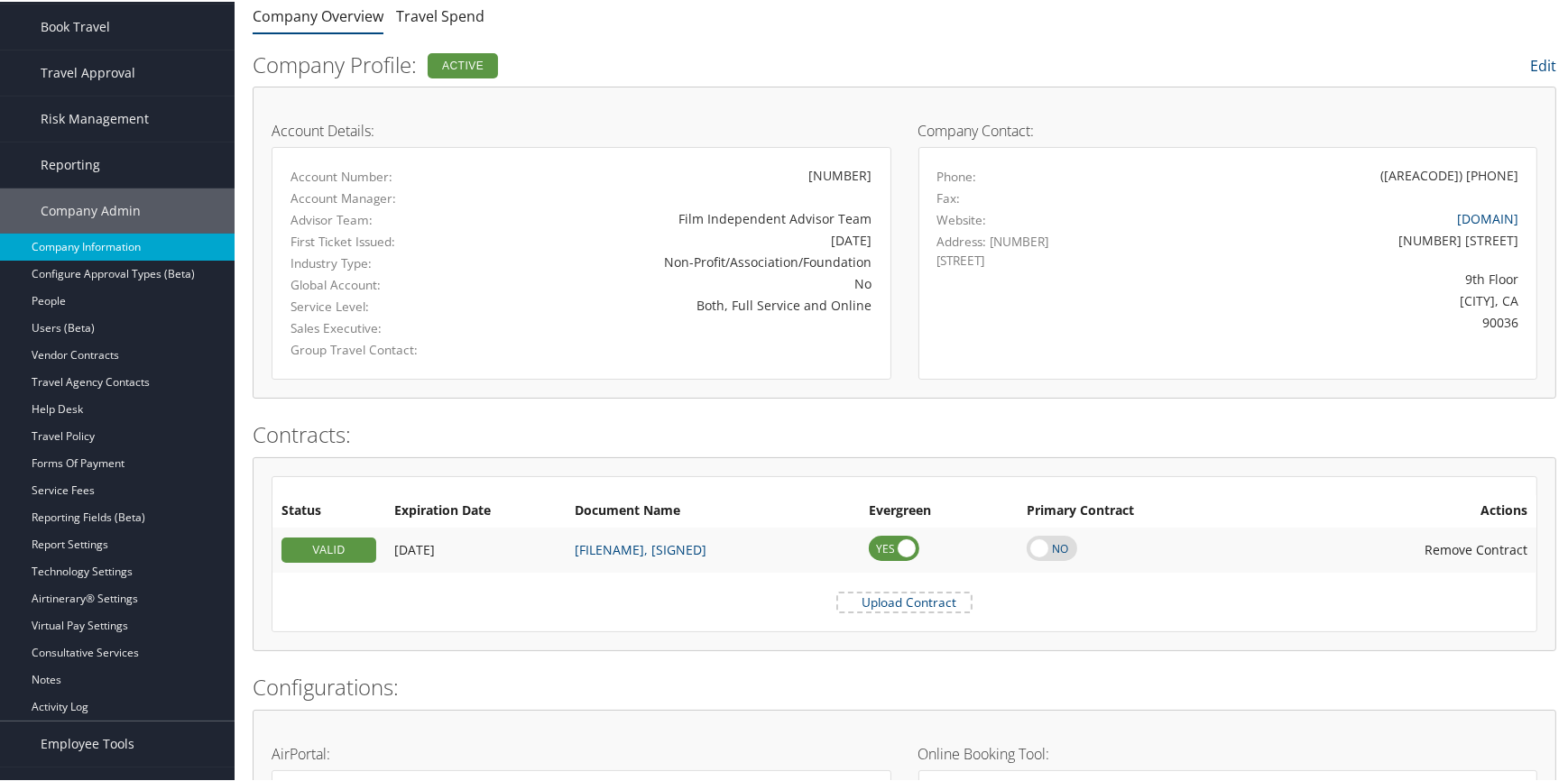 scroll, scrollTop: 152, scrollLeft: 0, axis: vertical 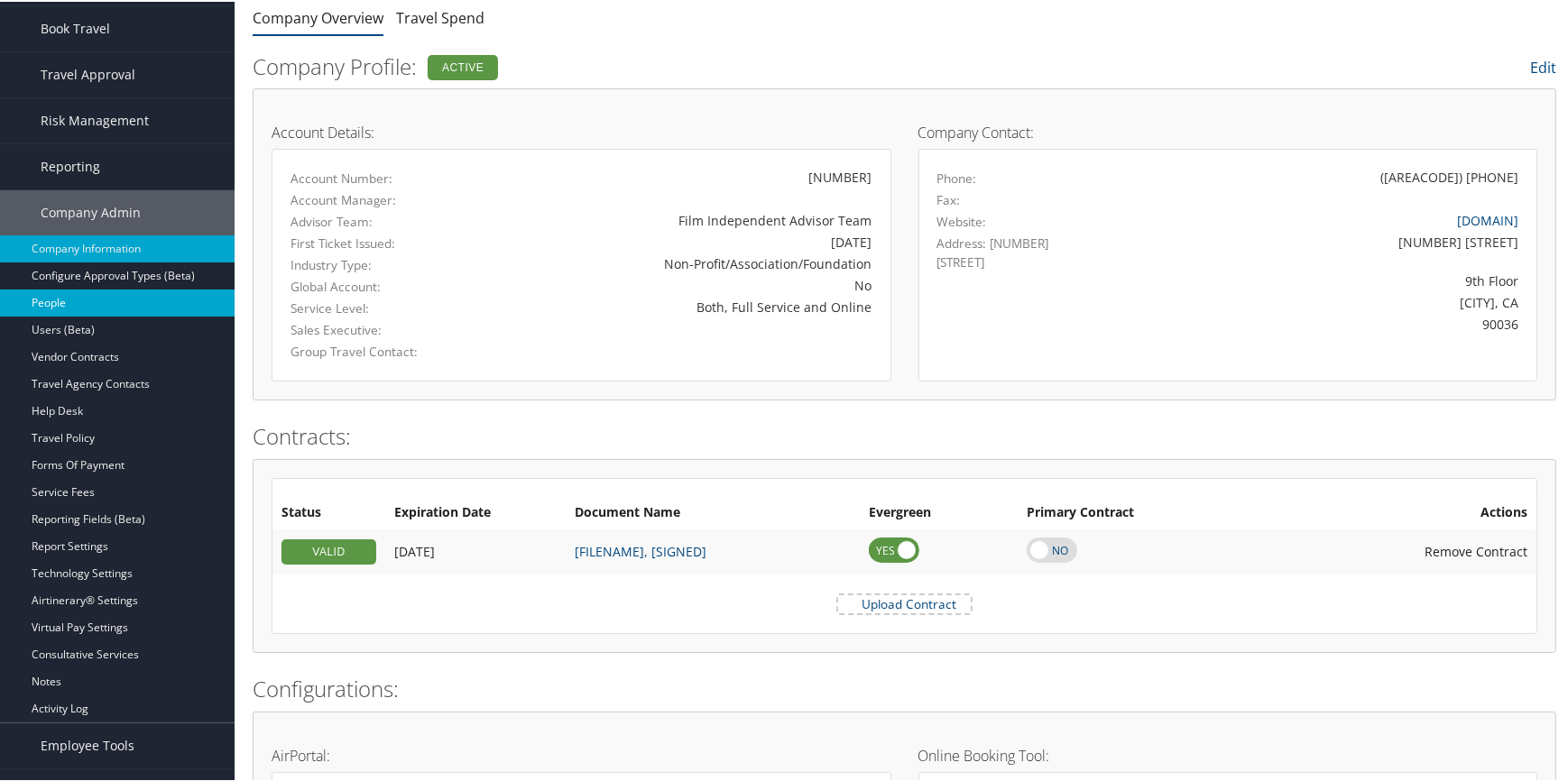 click on "People" at bounding box center [117, 301] 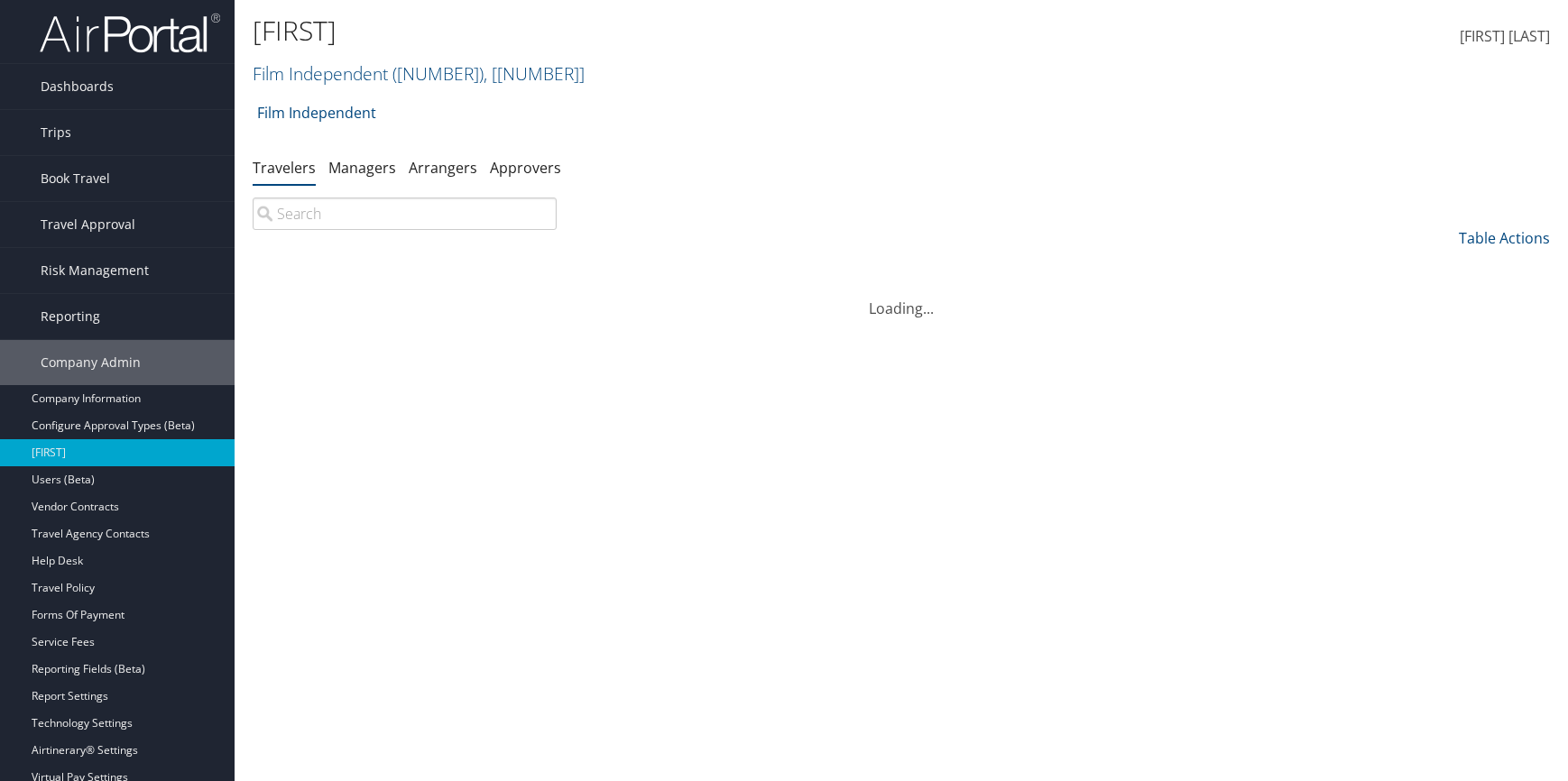 scroll, scrollTop: 0, scrollLeft: 0, axis: both 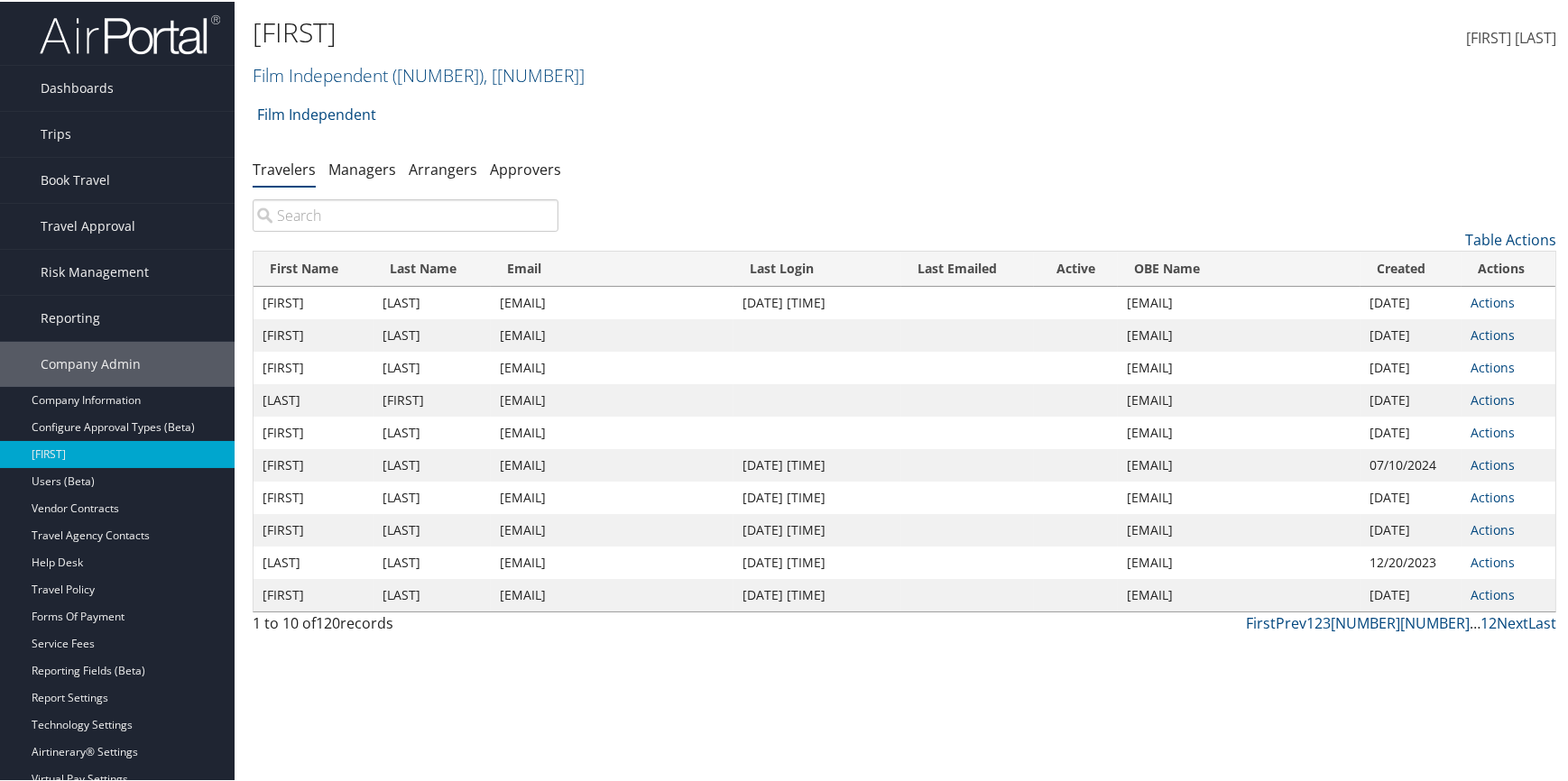 click at bounding box center [405, 214] 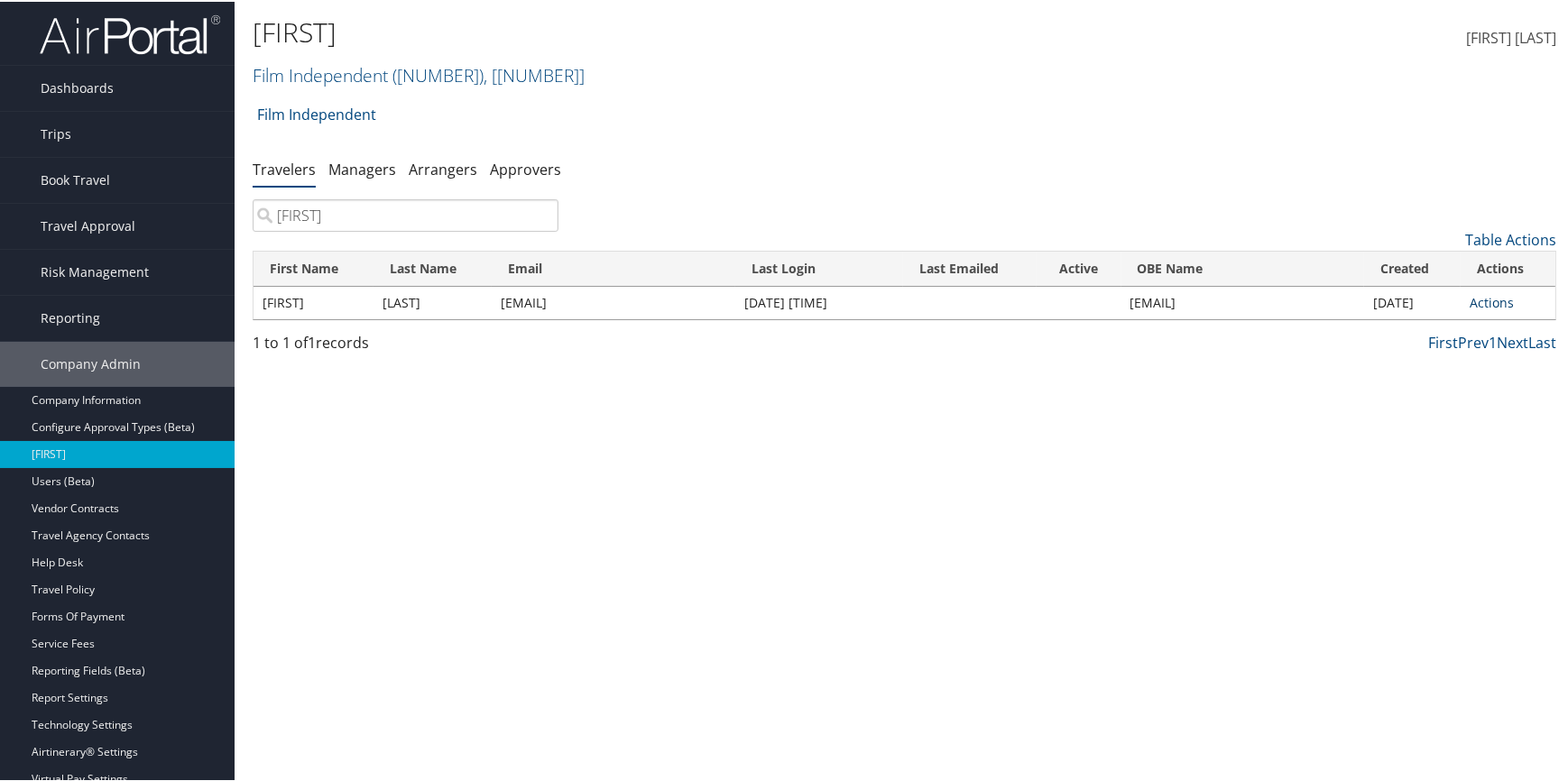 type on "lynette" 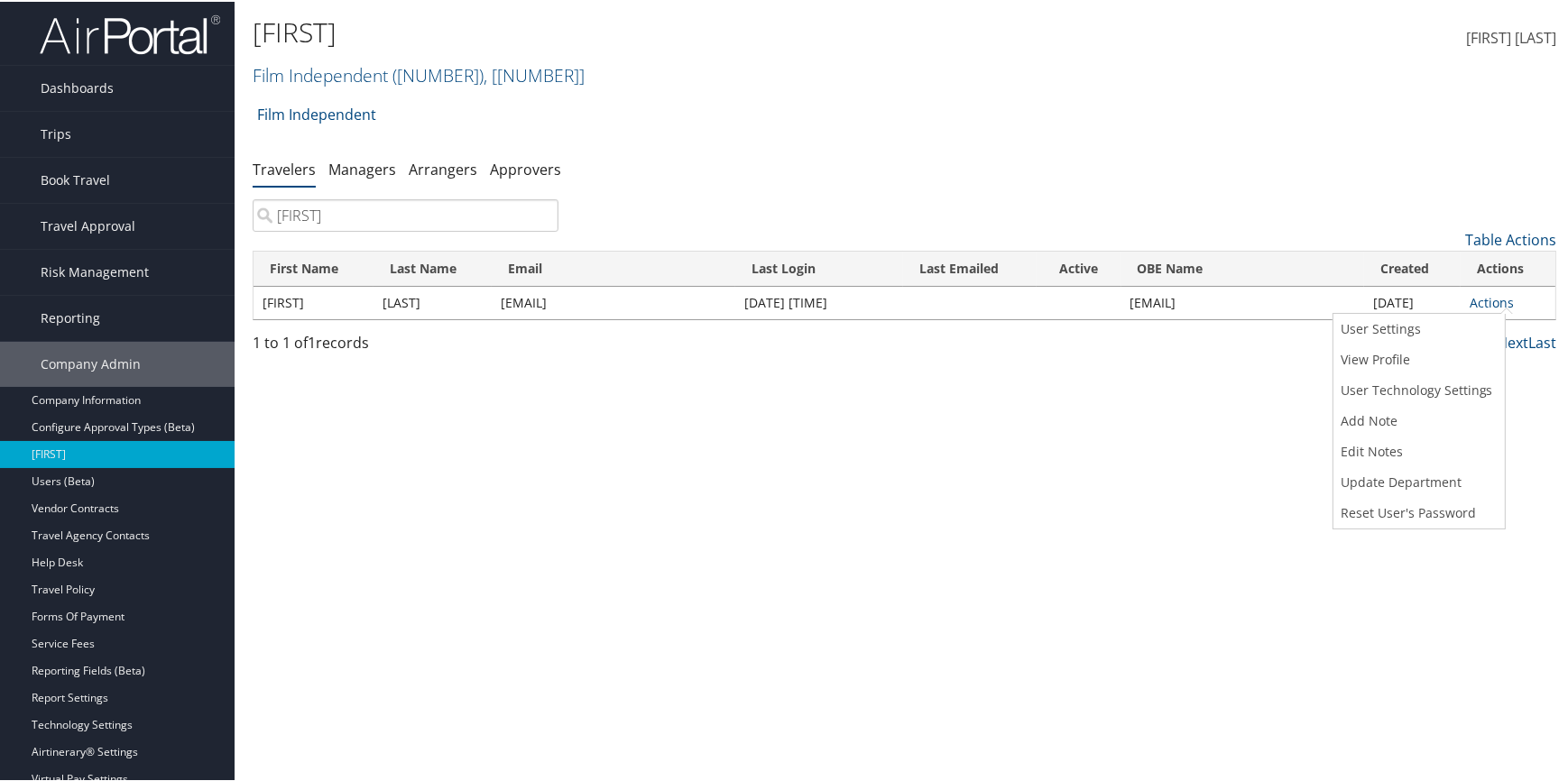 click on "People
Film Independent   ( 301987 )  , [ 45346 ]    Film Independent     Peaks Intermountain Denver (SCL Health)     Accurate Personnel     Bluehalo     State of Louisiana (SOLA)     Endicott College     Lifetime Products     Nucor Data Systems     Southern Poverty Law Center (SPLC)     MUSC - Medical University of South Carolina
Film Independent, [45346]
Peaks Intermountain Denver (SCL Health), [10799]
Accurate Personnel, [38989]
Bluehalo, [27539]
State of Louisiana (SOLA), [41874]
Endicott College, [37423]
Lifetime Products, [1115]
Nucor Data Systems, [45993]
Southern Poverty Law Center (SPLC), [14909]" at bounding box center (904, 390) 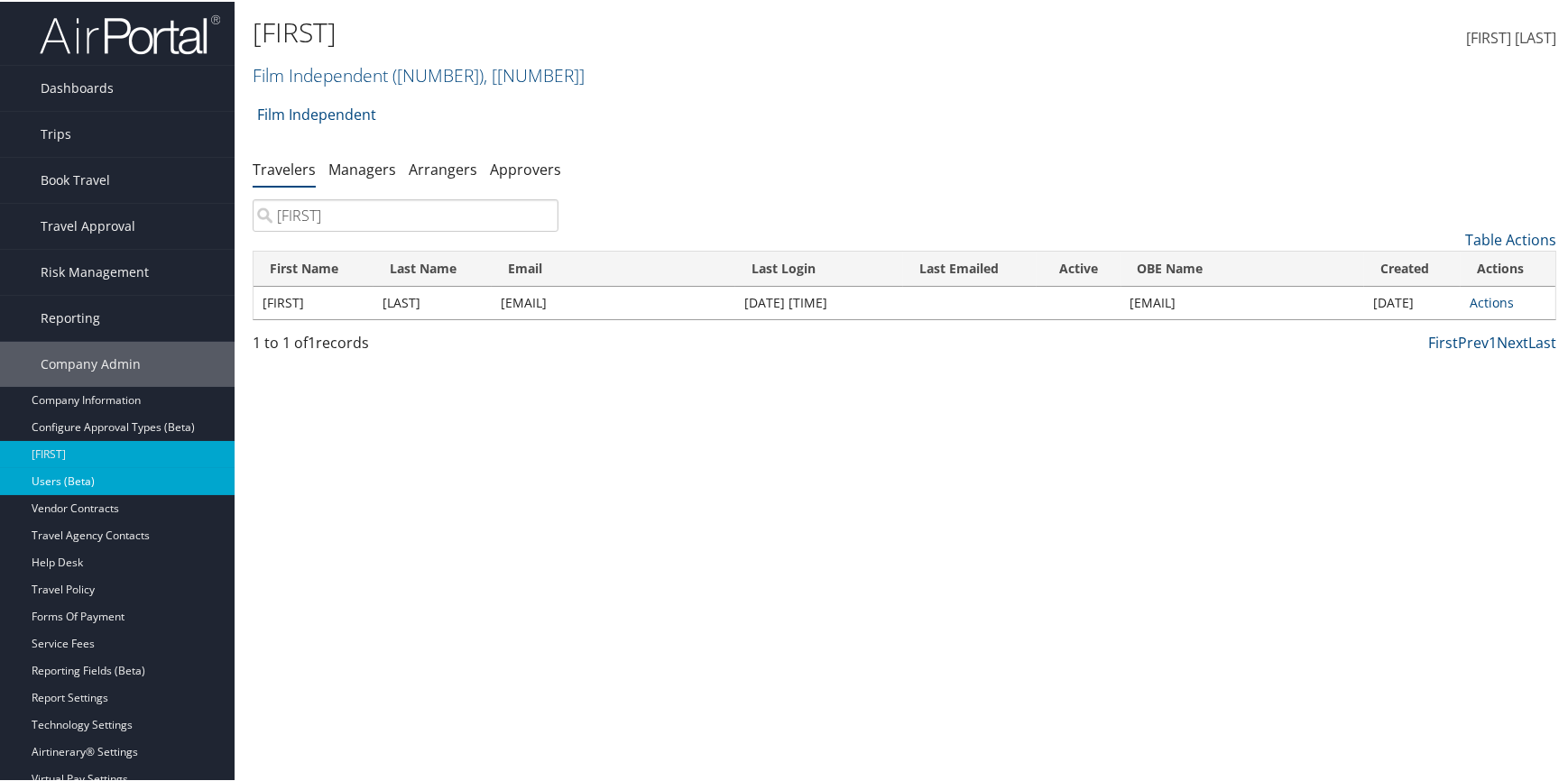 click on "Users (Beta)" at bounding box center [117, 480] 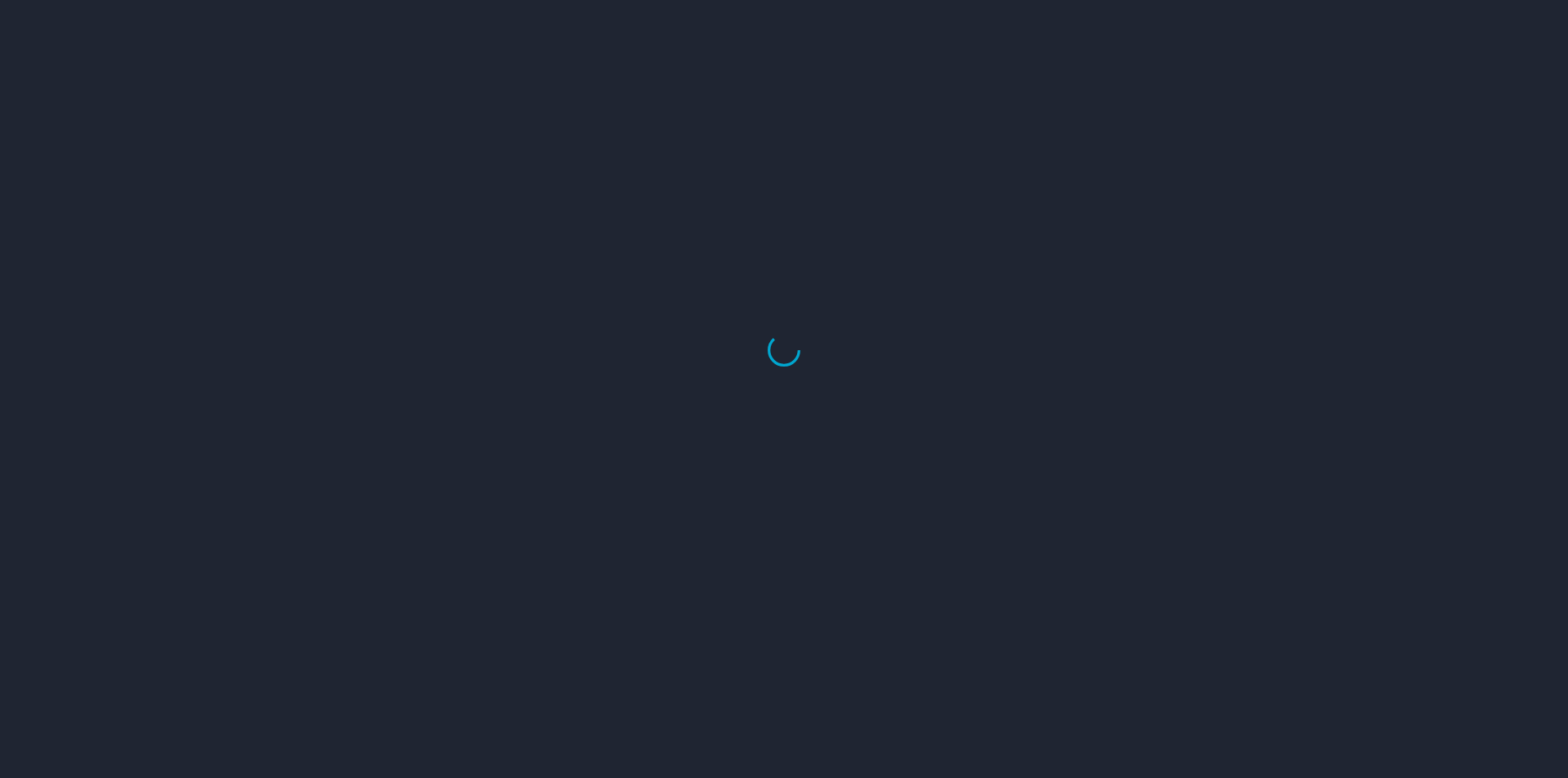scroll, scrollTop: 0, scrollLeft: 0, axis: both 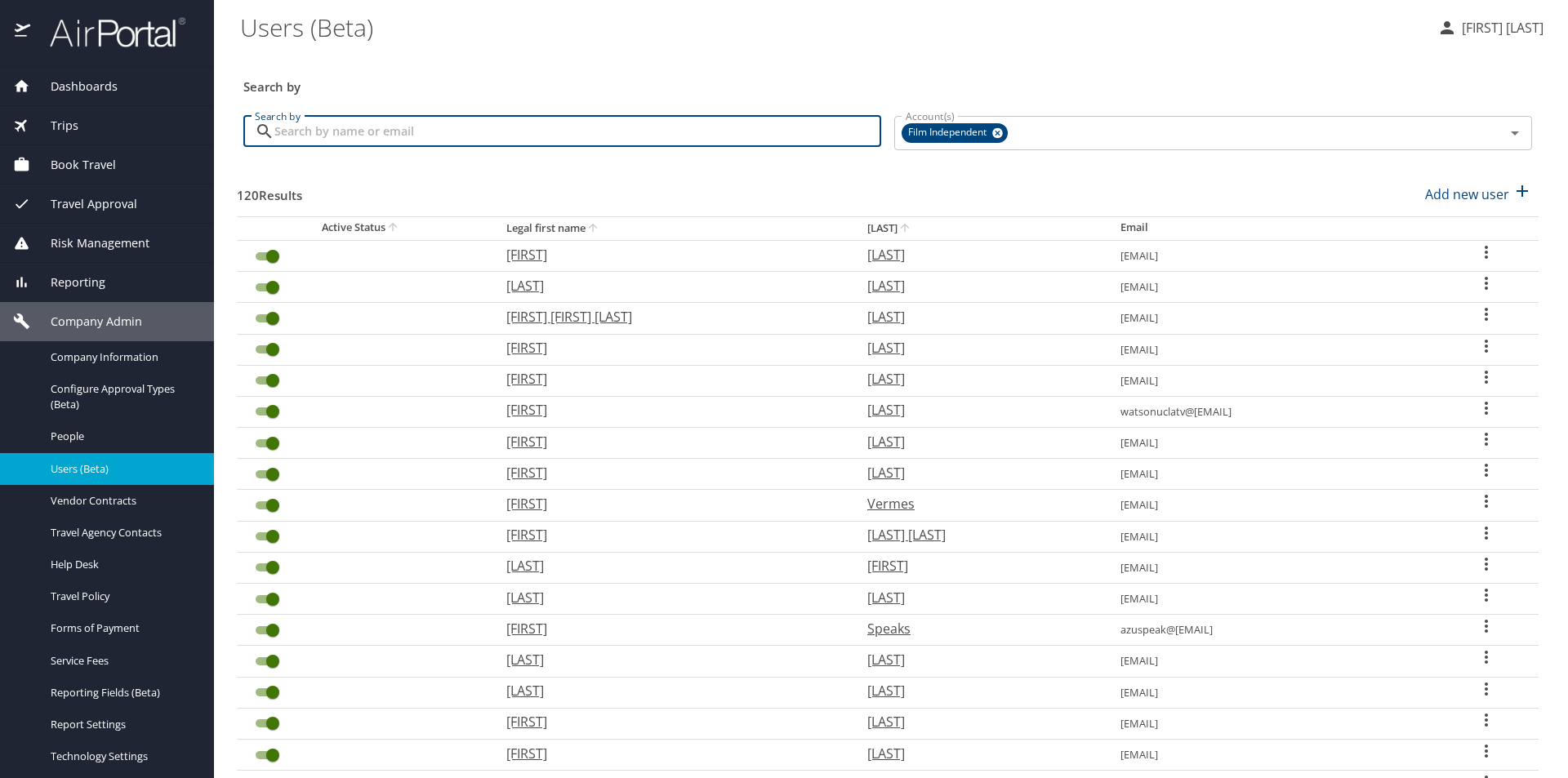 click on "Search by" at bounding box center [577, 131] 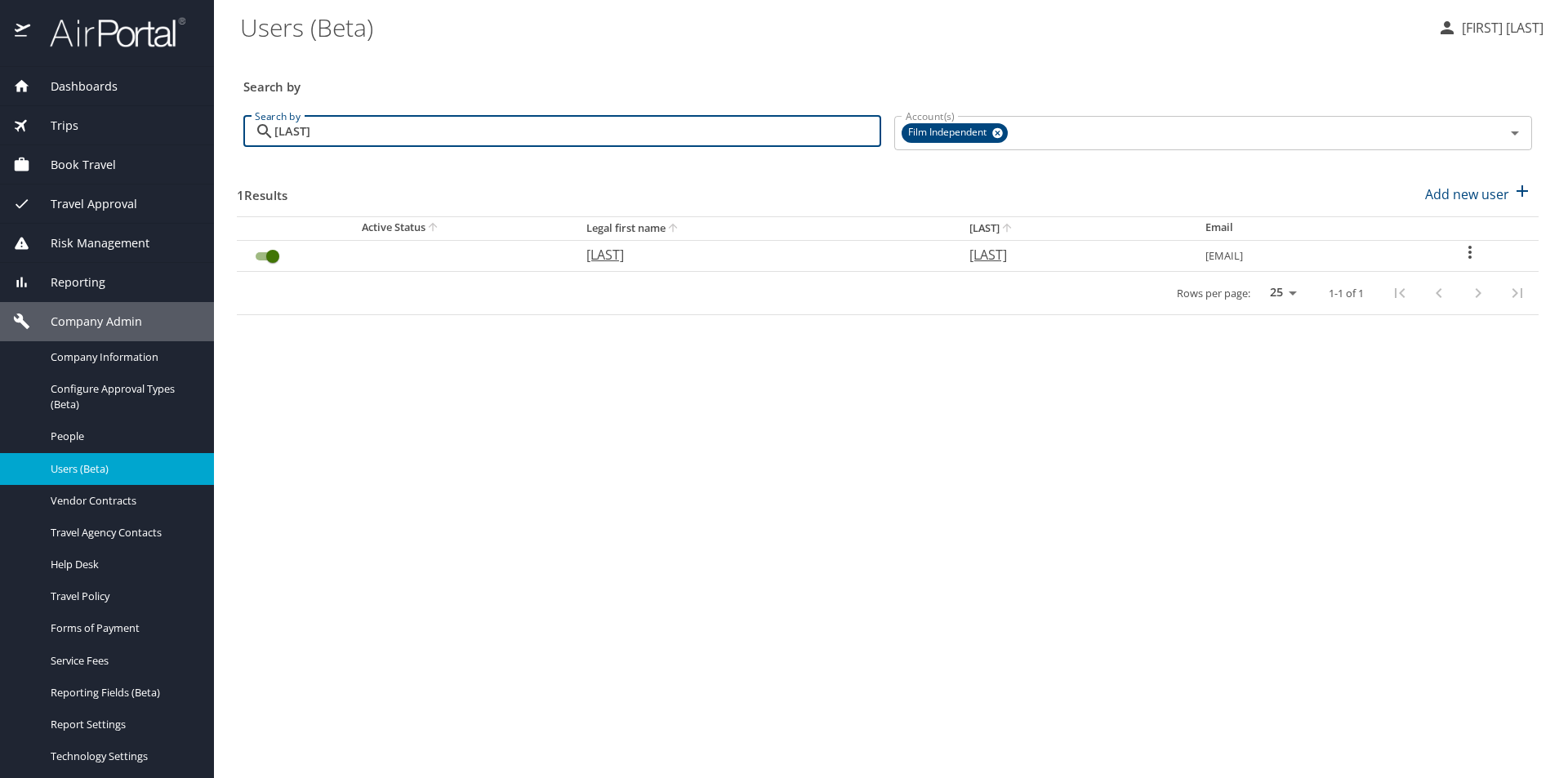type on "lynett" 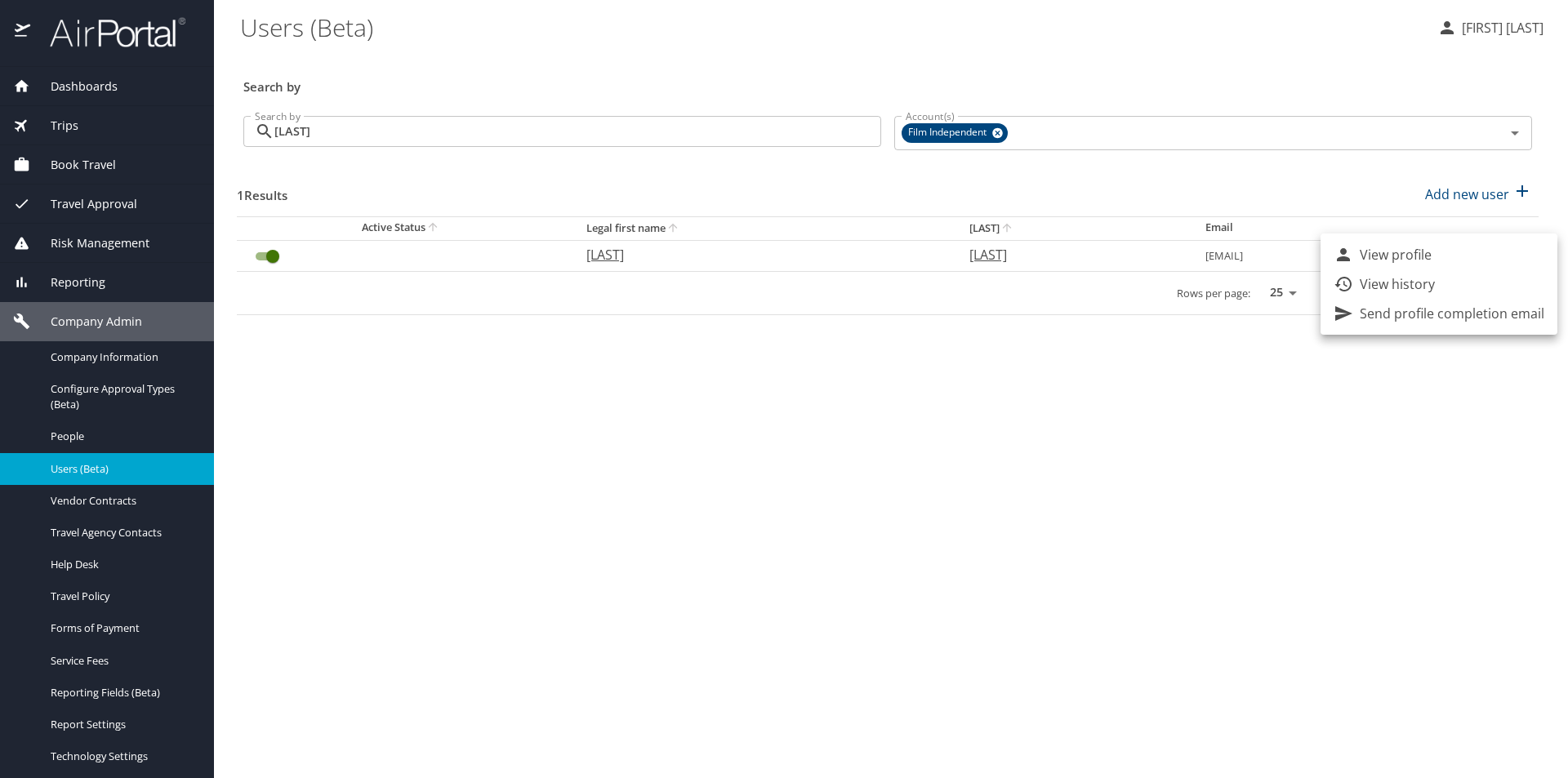 click at bounding box center (784, 389) 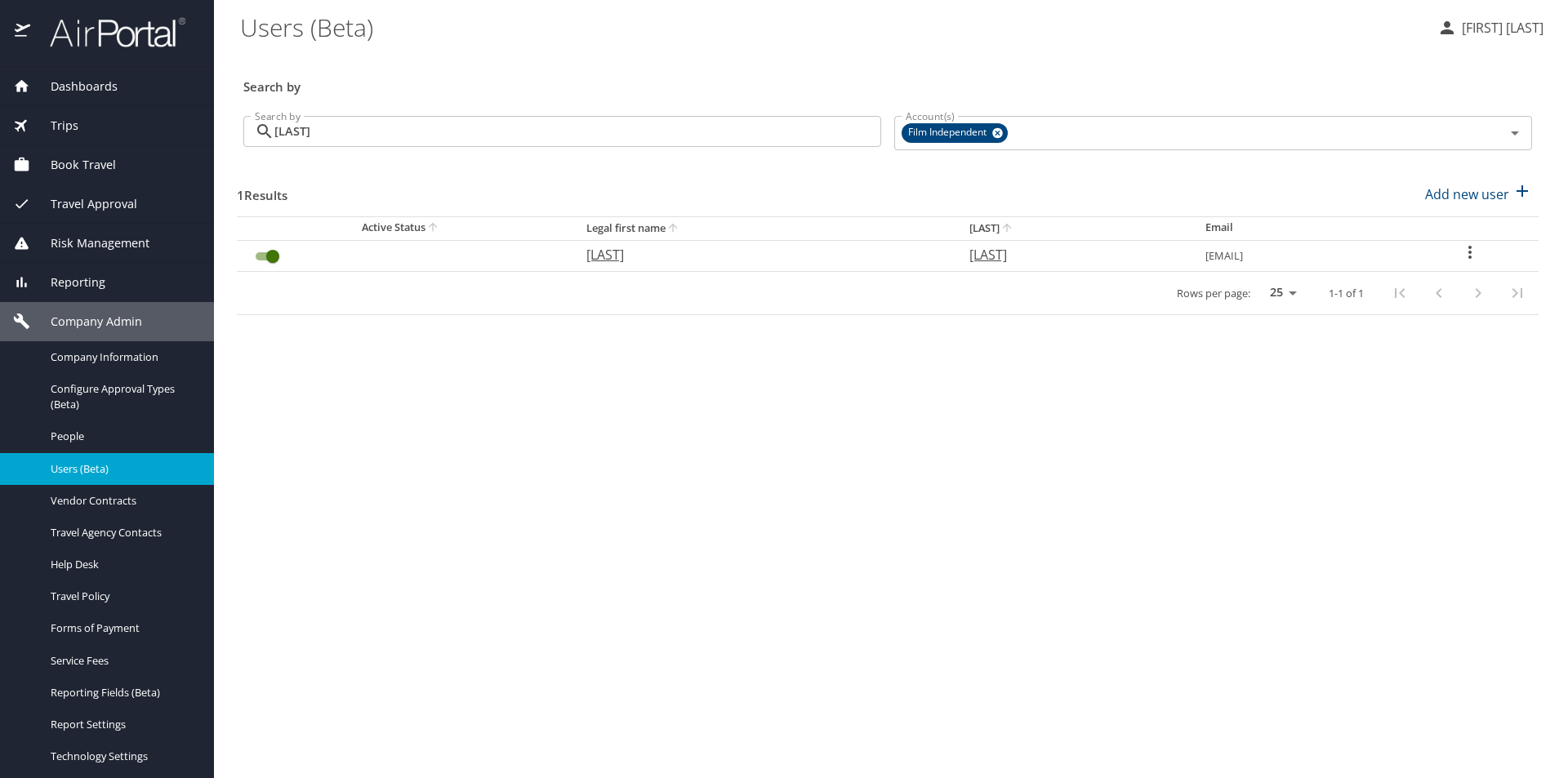 click at bounding box center (273, 256) 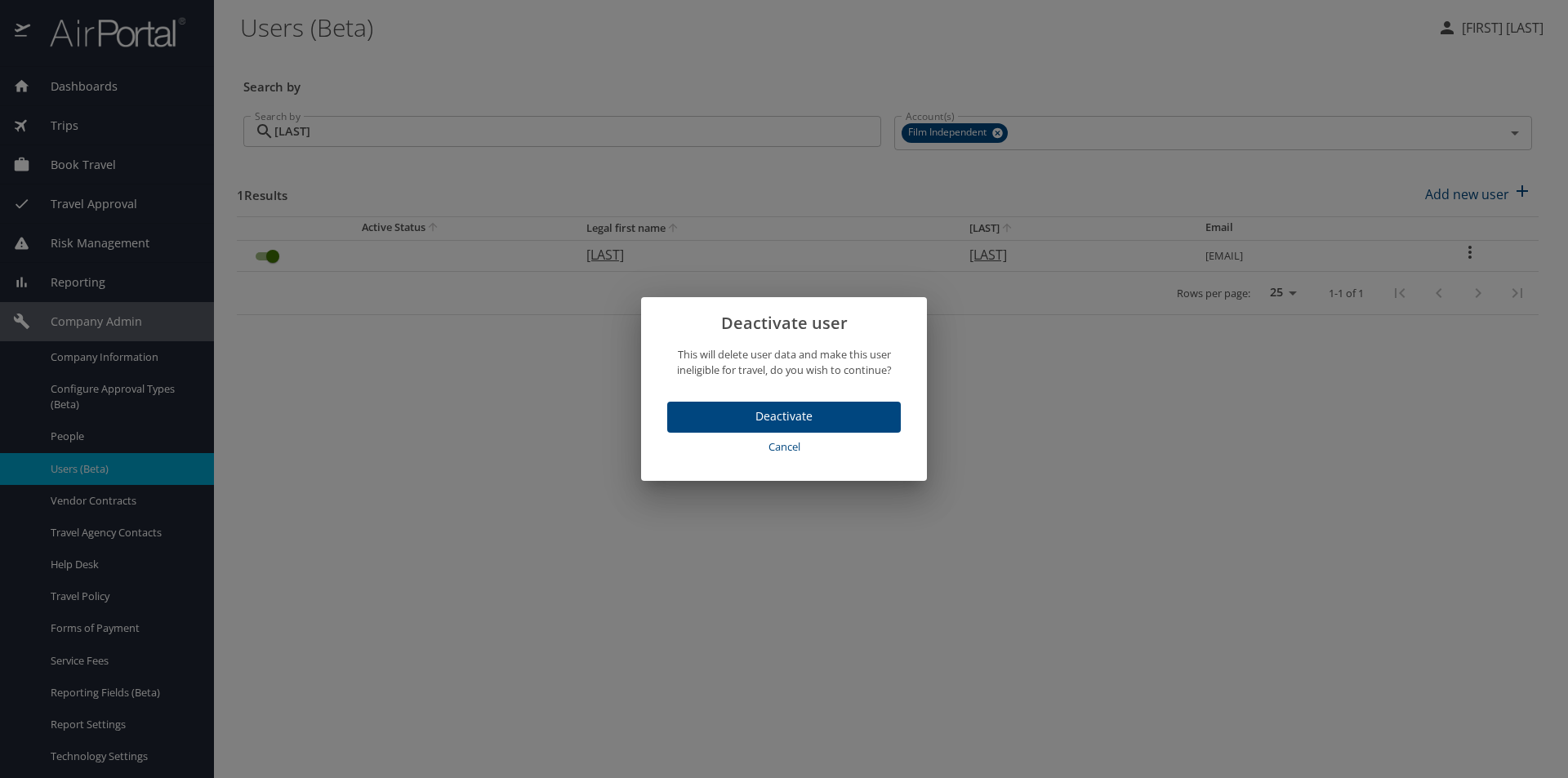 click on "Deactivate" at bounding box center [784, 417] 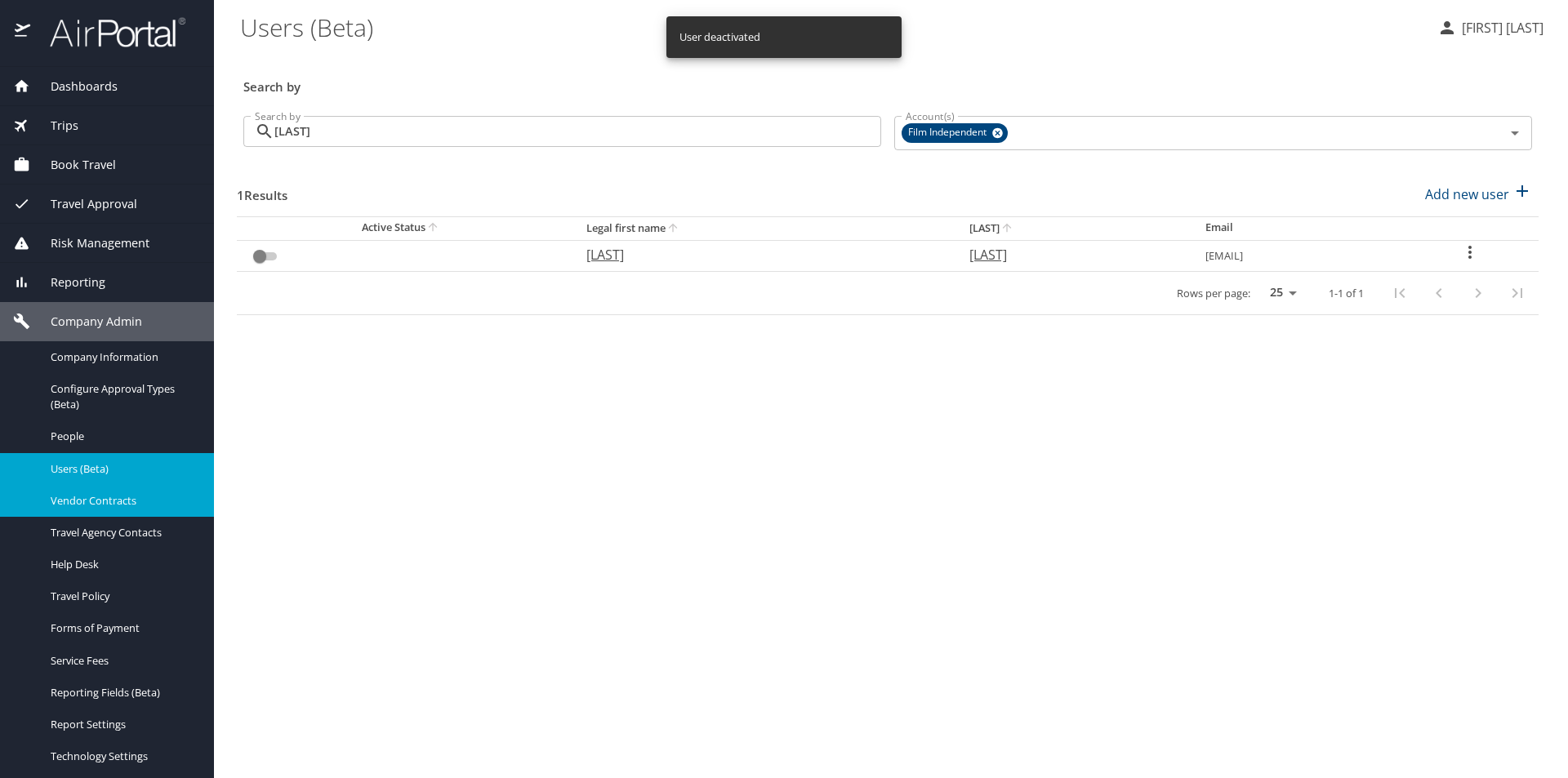 click on "Vendor Contracts" at bounding box center [122, 500] 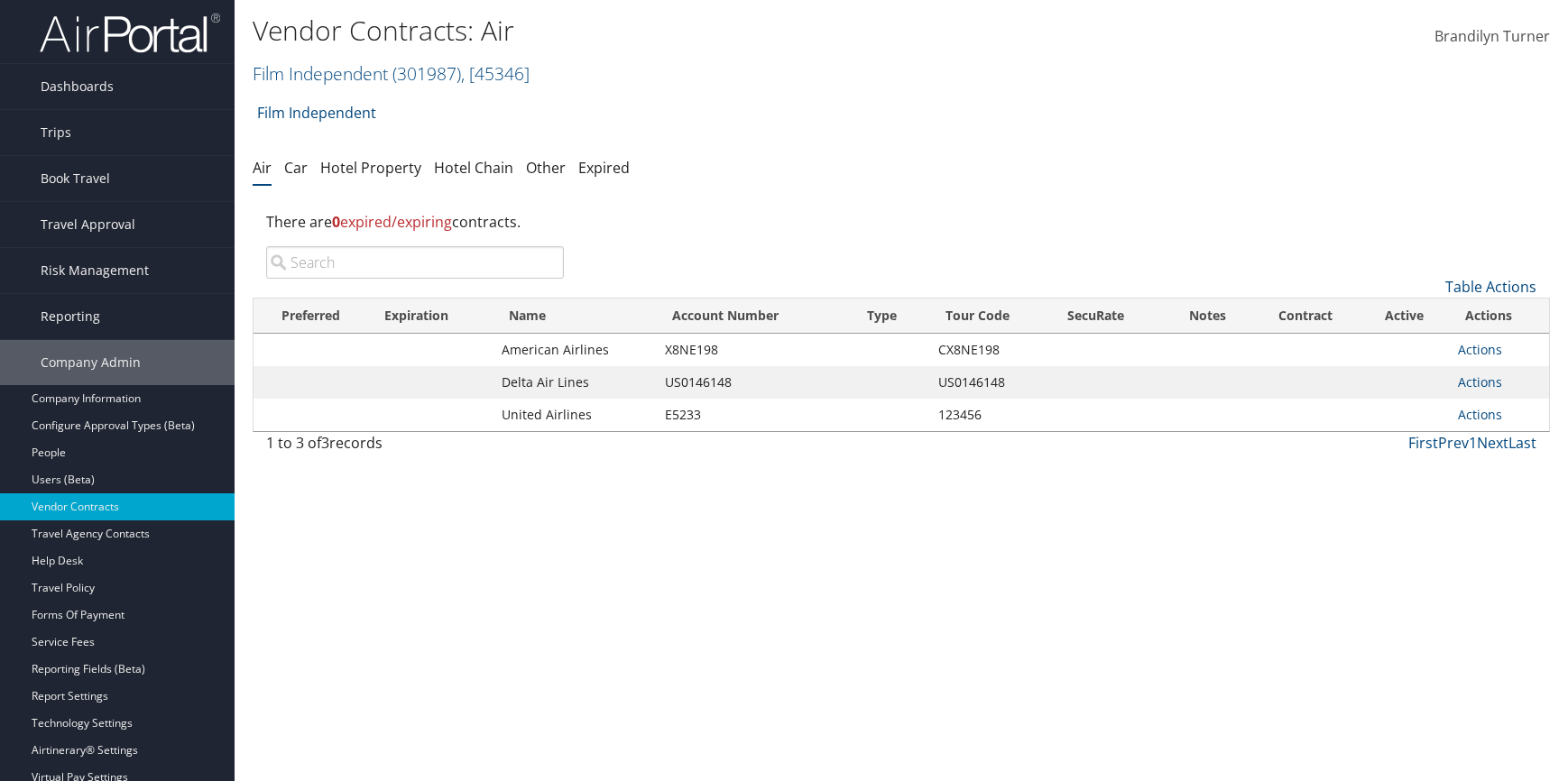 scroll, scrollTop: 0, scrollLeft: 0, axis: both 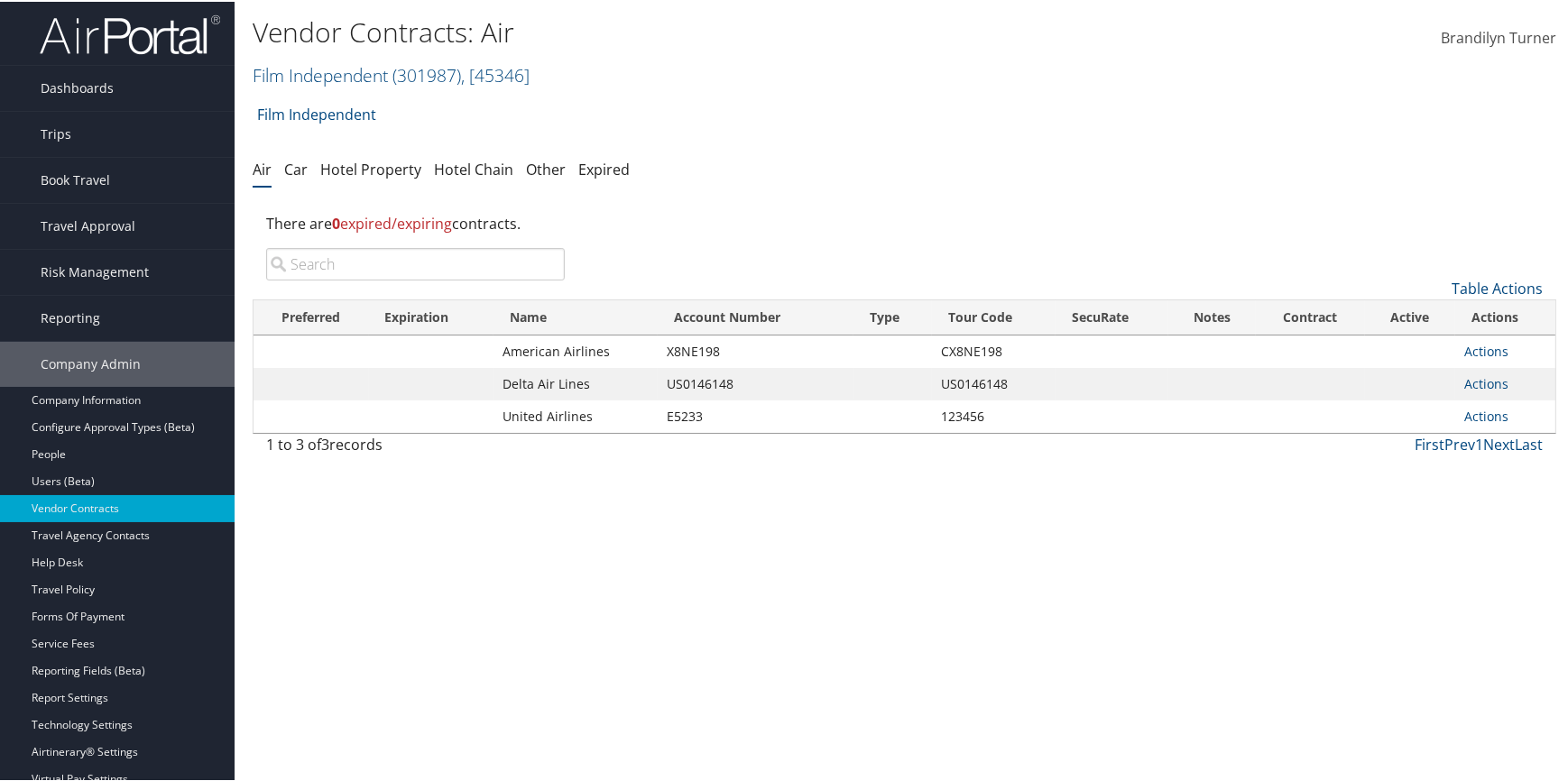 click on "Users (Beta)" at bounding box center (117, 480) 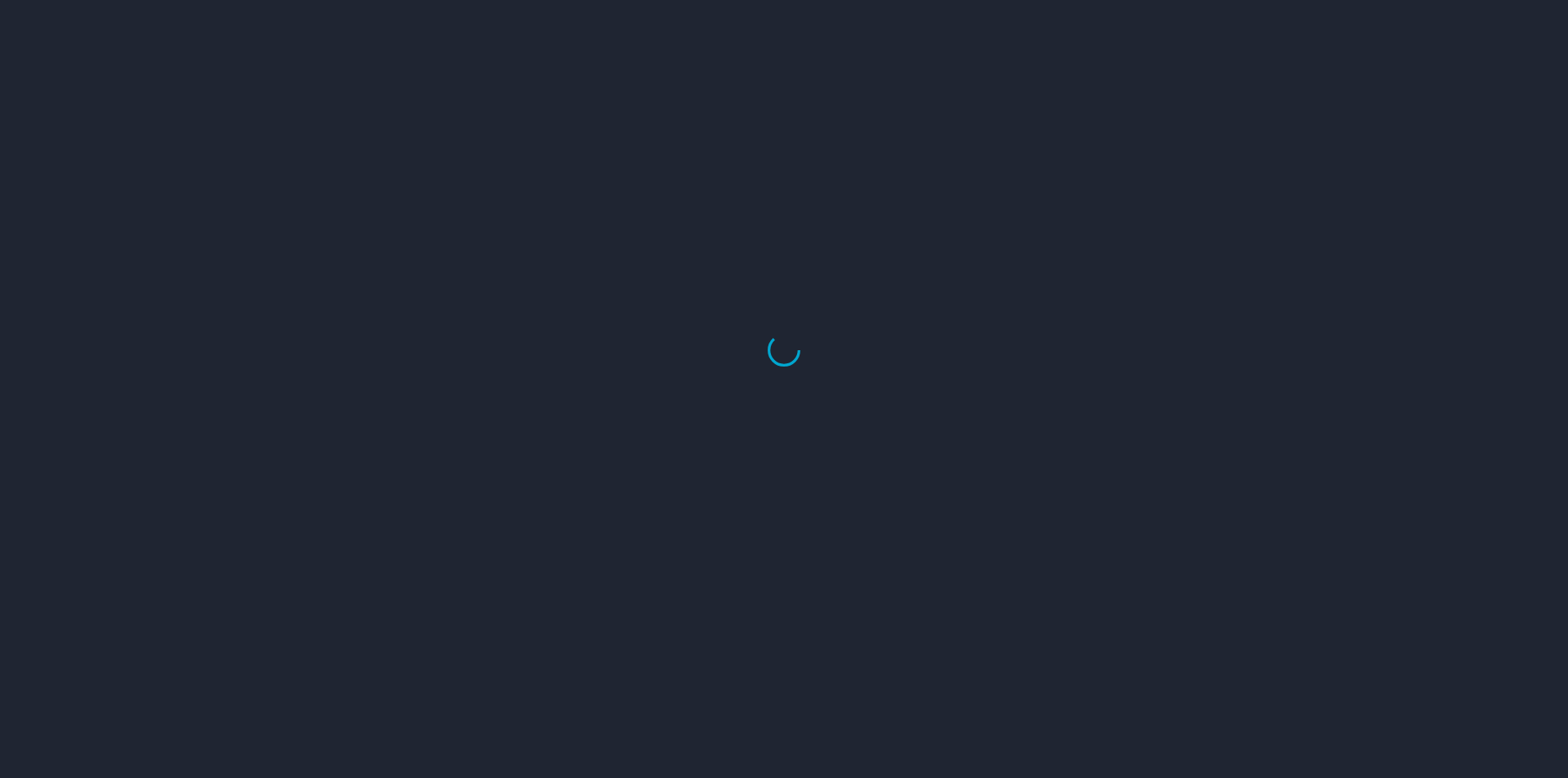 scroll, scrollTop: 0, scrollLeft: 0, axis: both 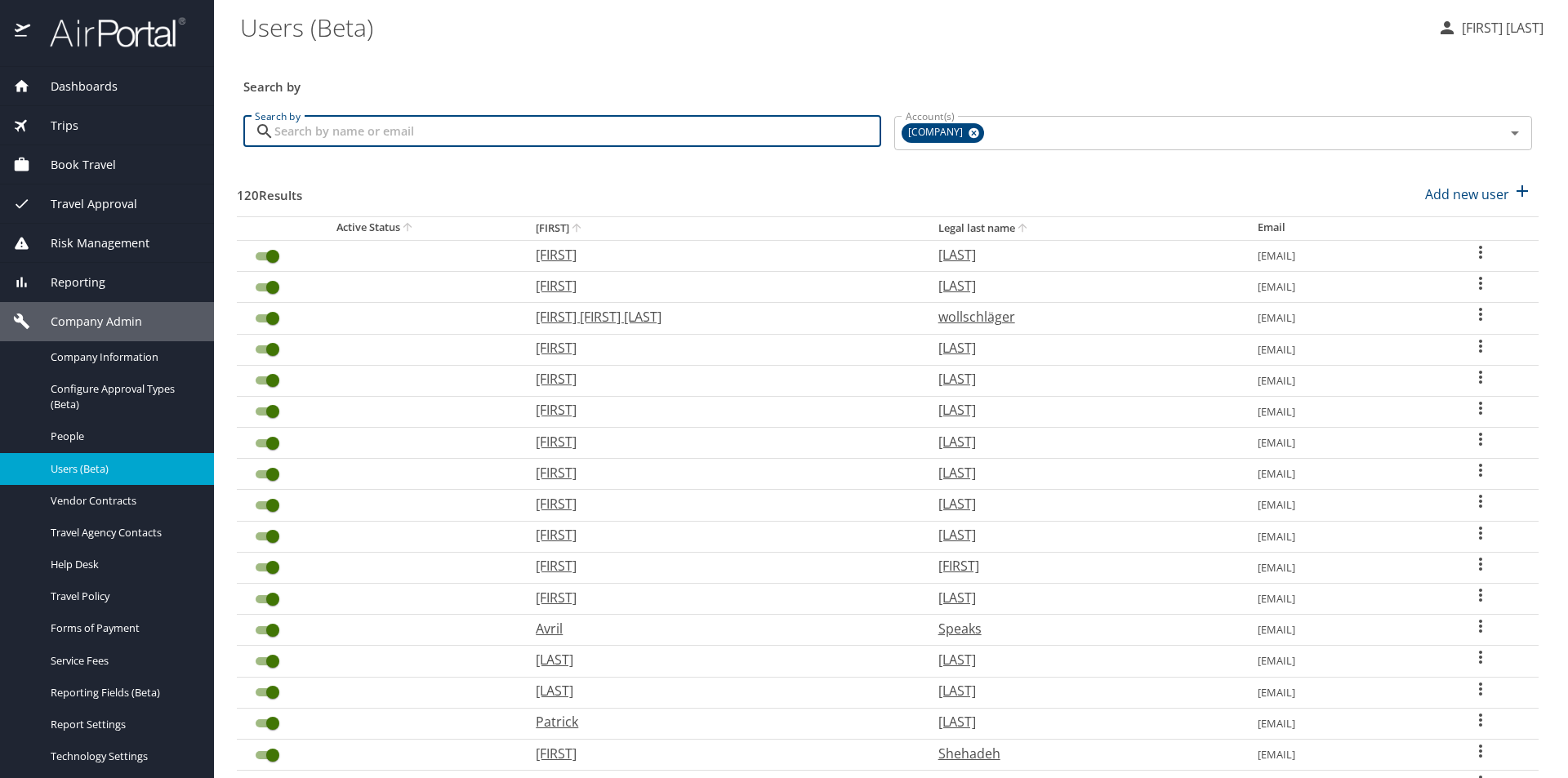 click on "Search by" at bounding box center [577, 131] 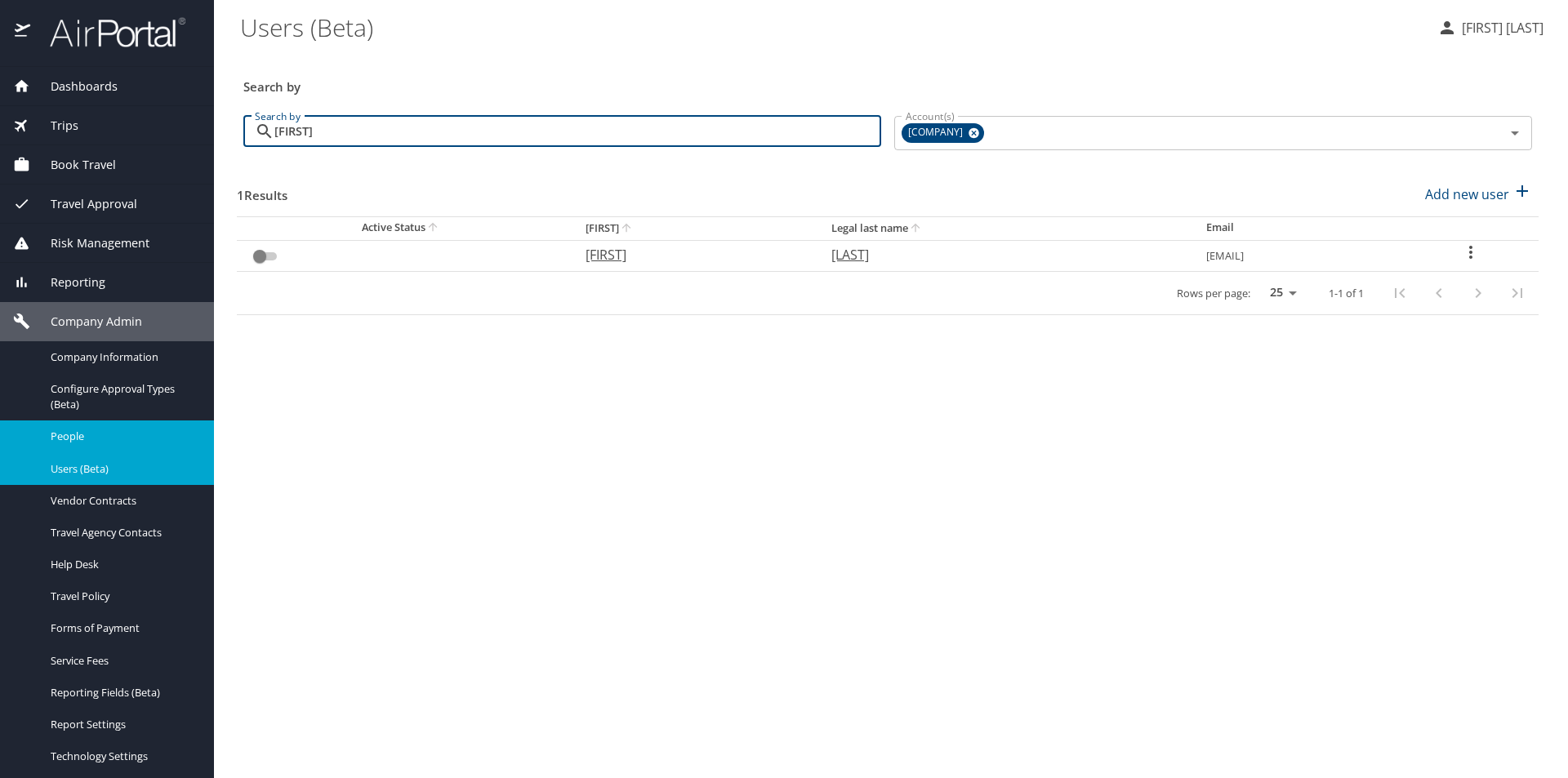 type on "lyn" 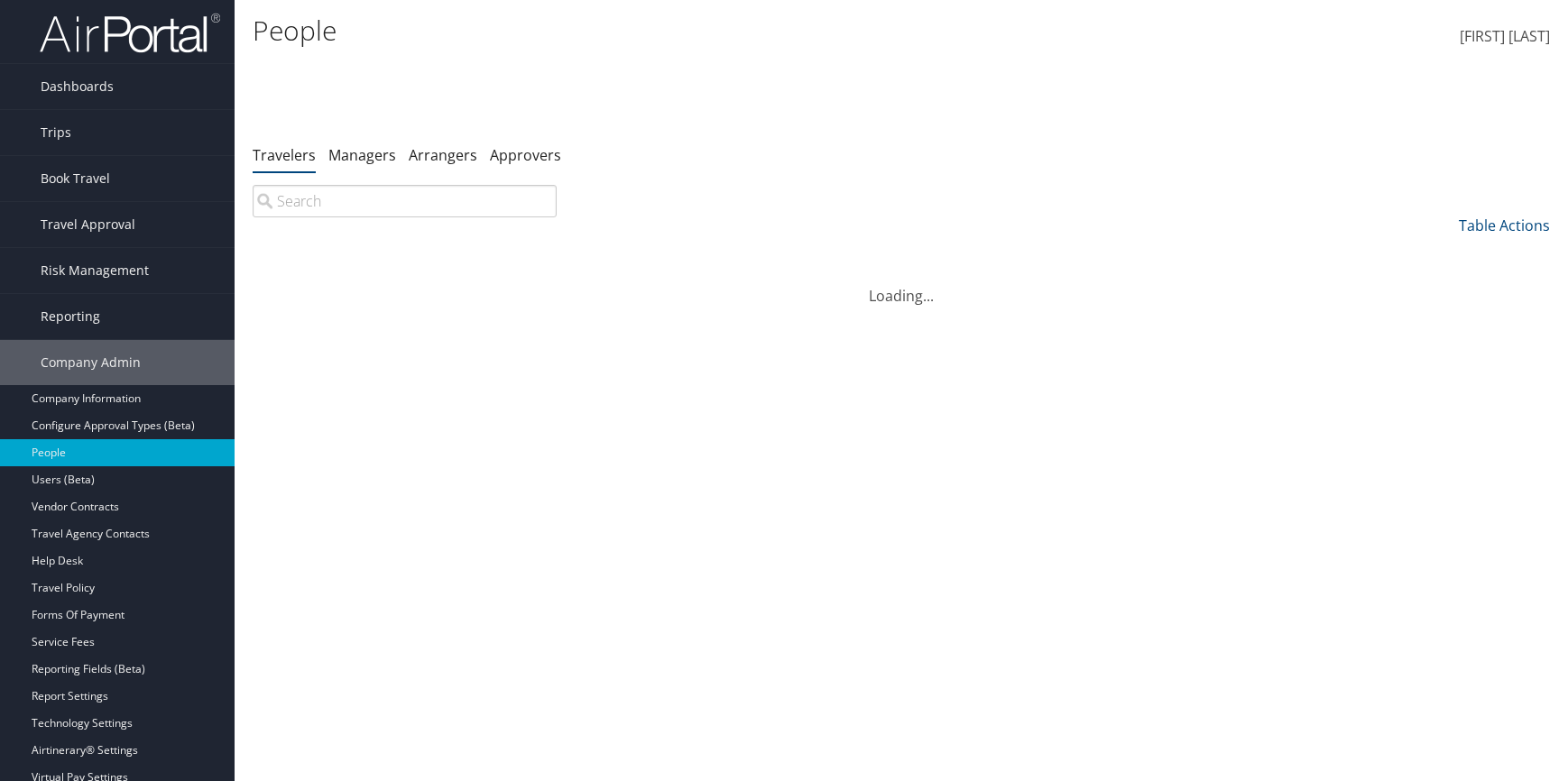 scroll, scrollTop: 0, scrollLeft: 0, axis: both 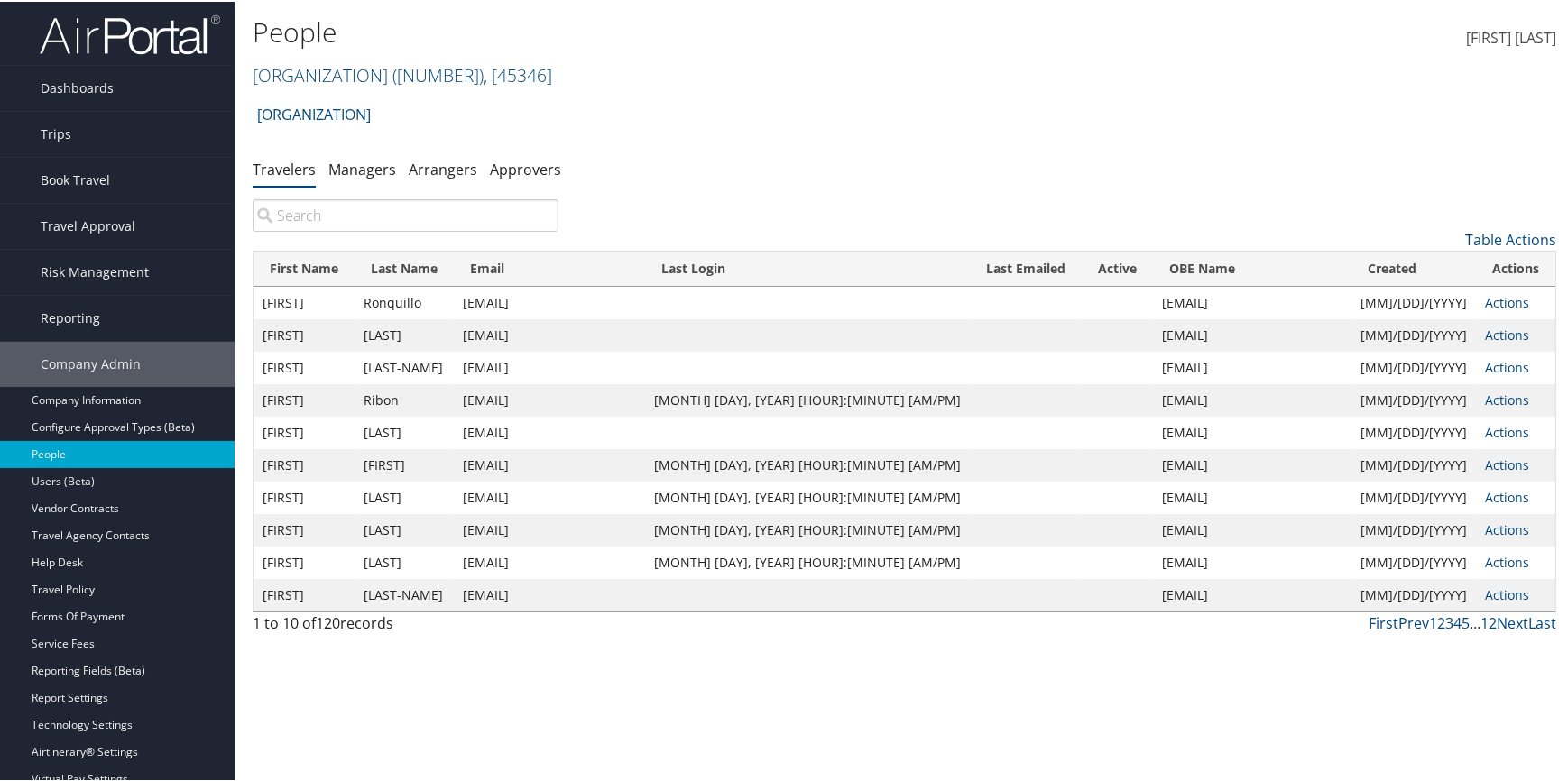 click at bounding box center (405, 214) 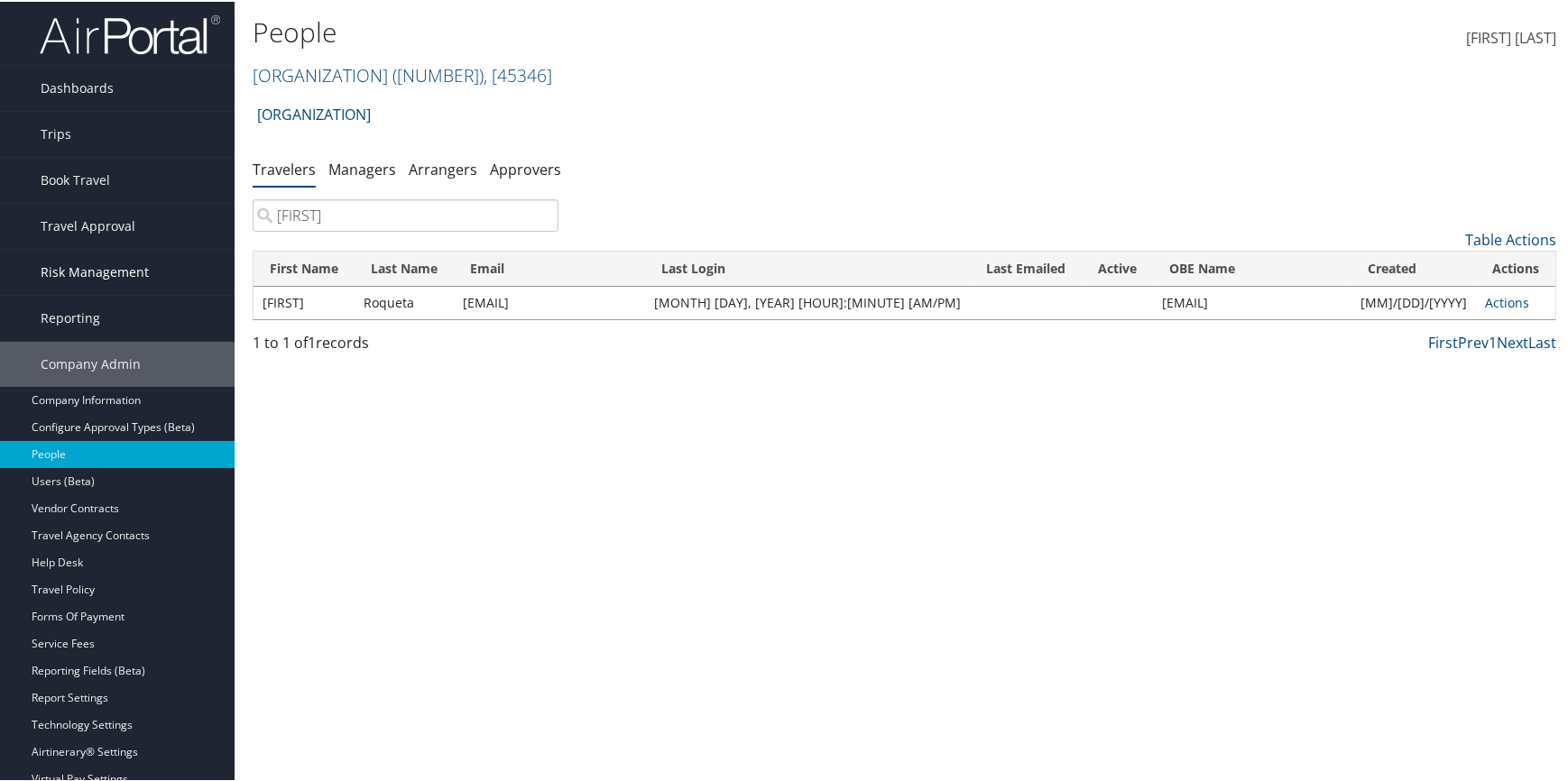 type on "[FIRST]" 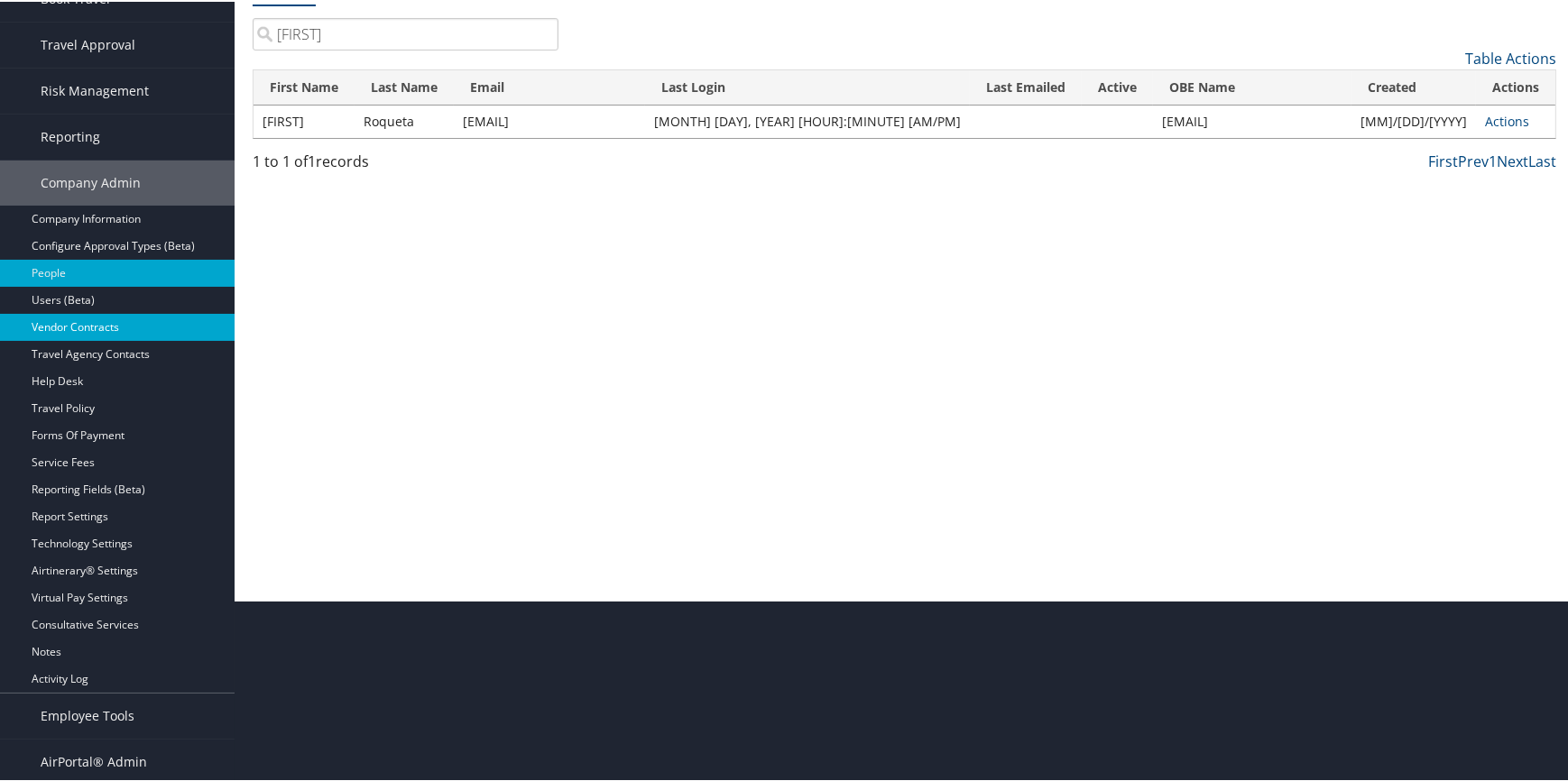 scroll, scrollTop: 182, scrollLeft: 0, axis: vertical 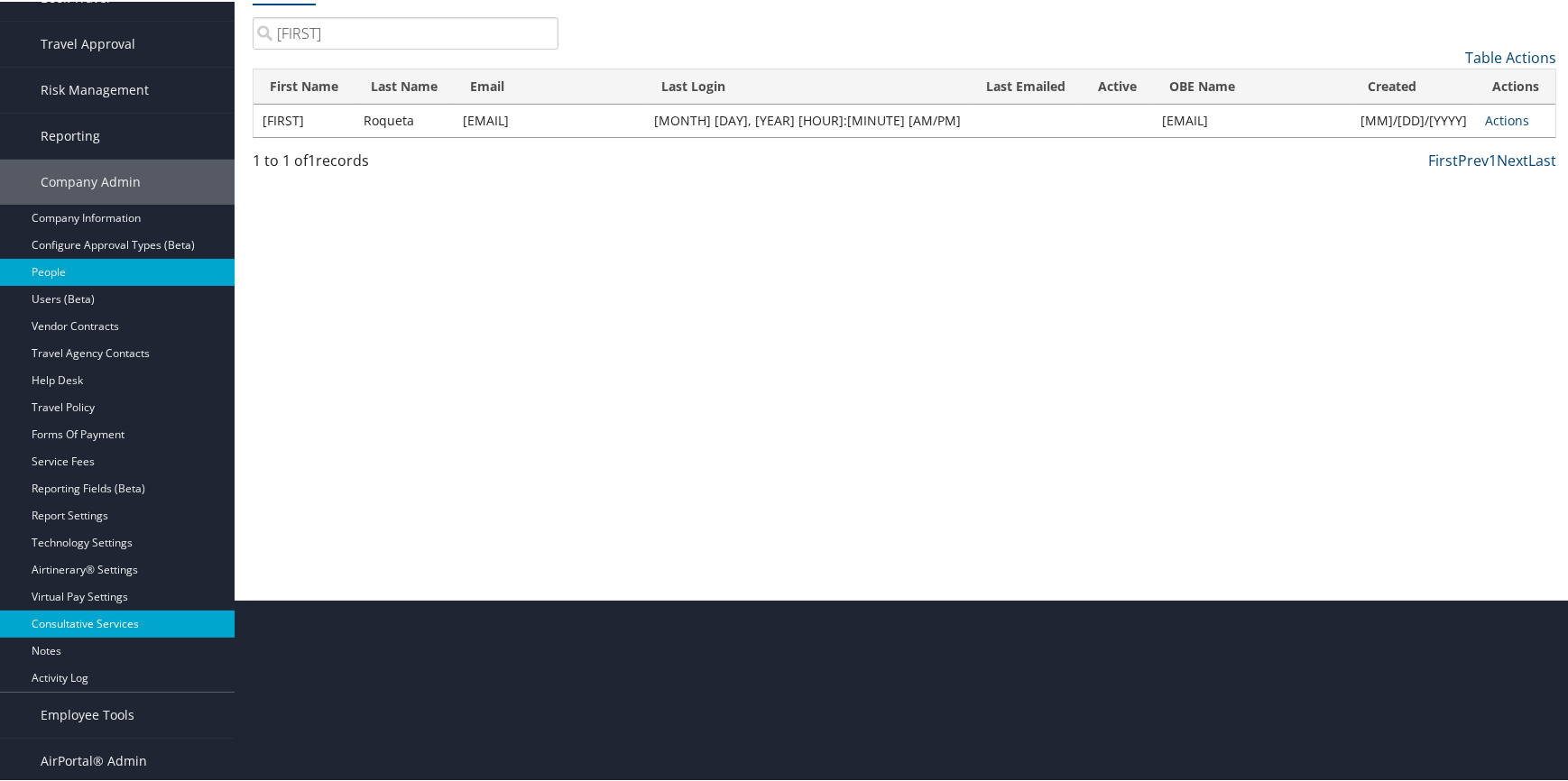 click on "Consultative Services" at bounding box center (117, 622) 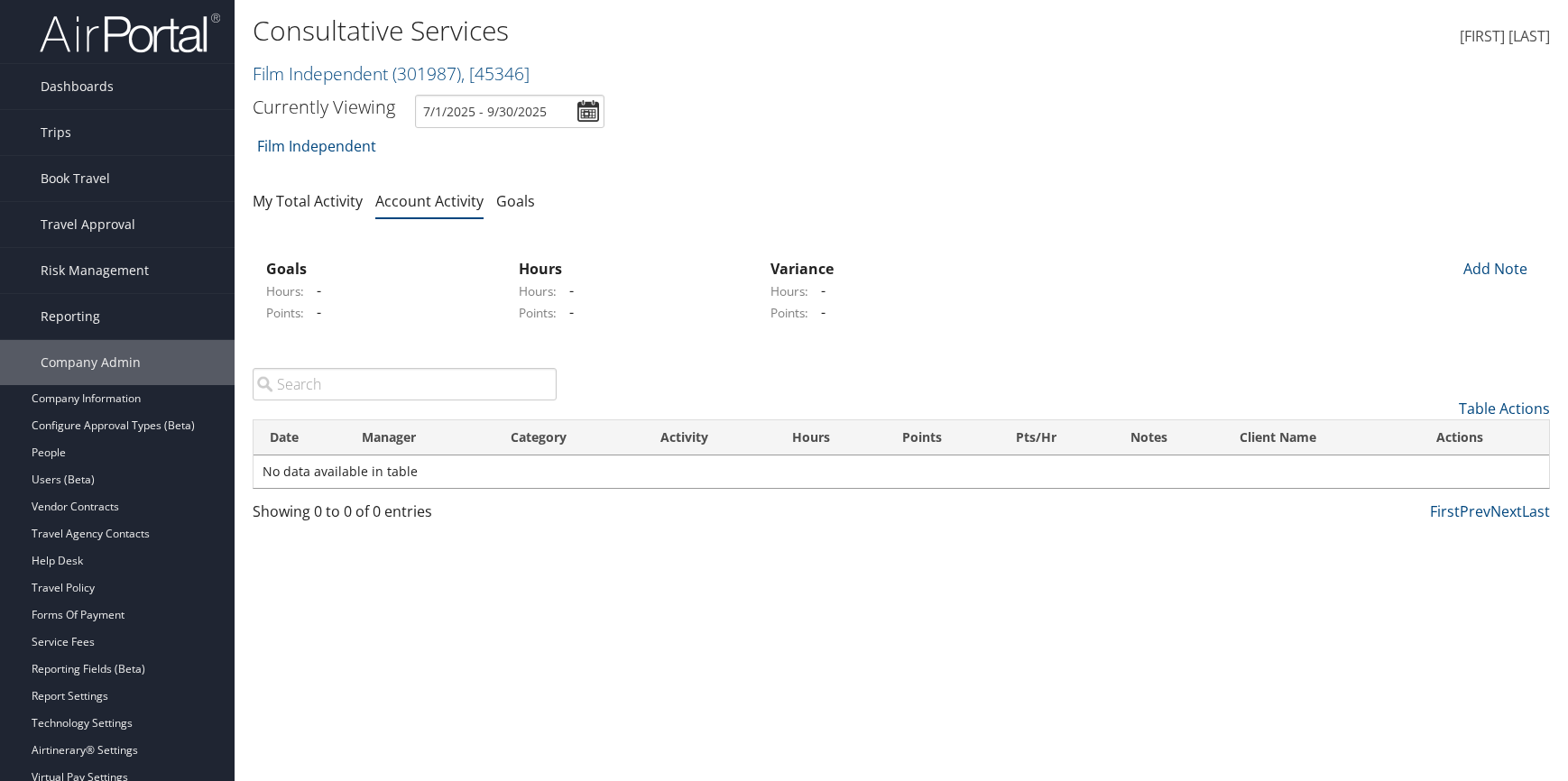 scroll, scrollTop: 0, scrollLeft: 0, axis: both 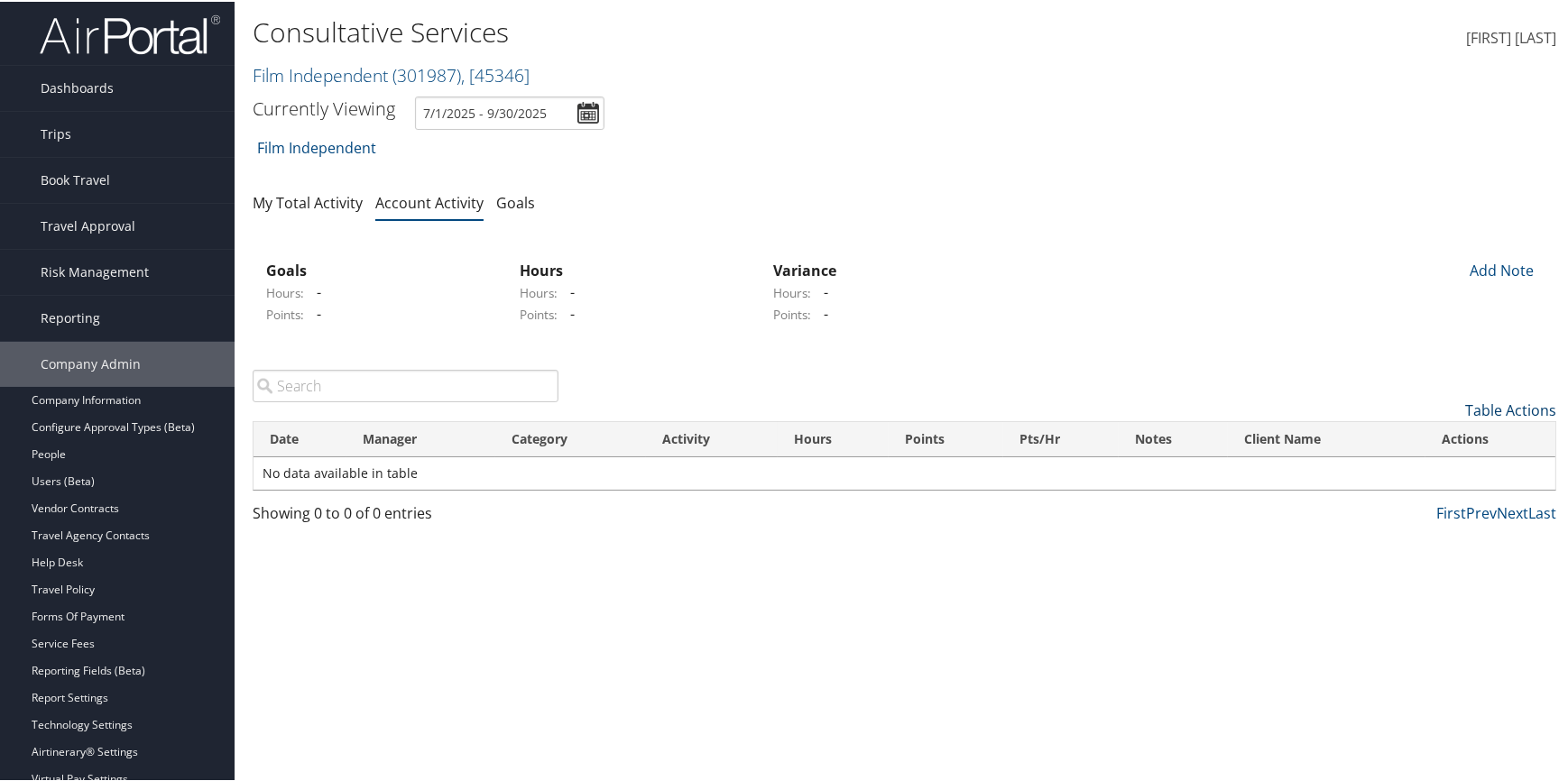 click on "Table Actions" at bounding box center (1510, 409) 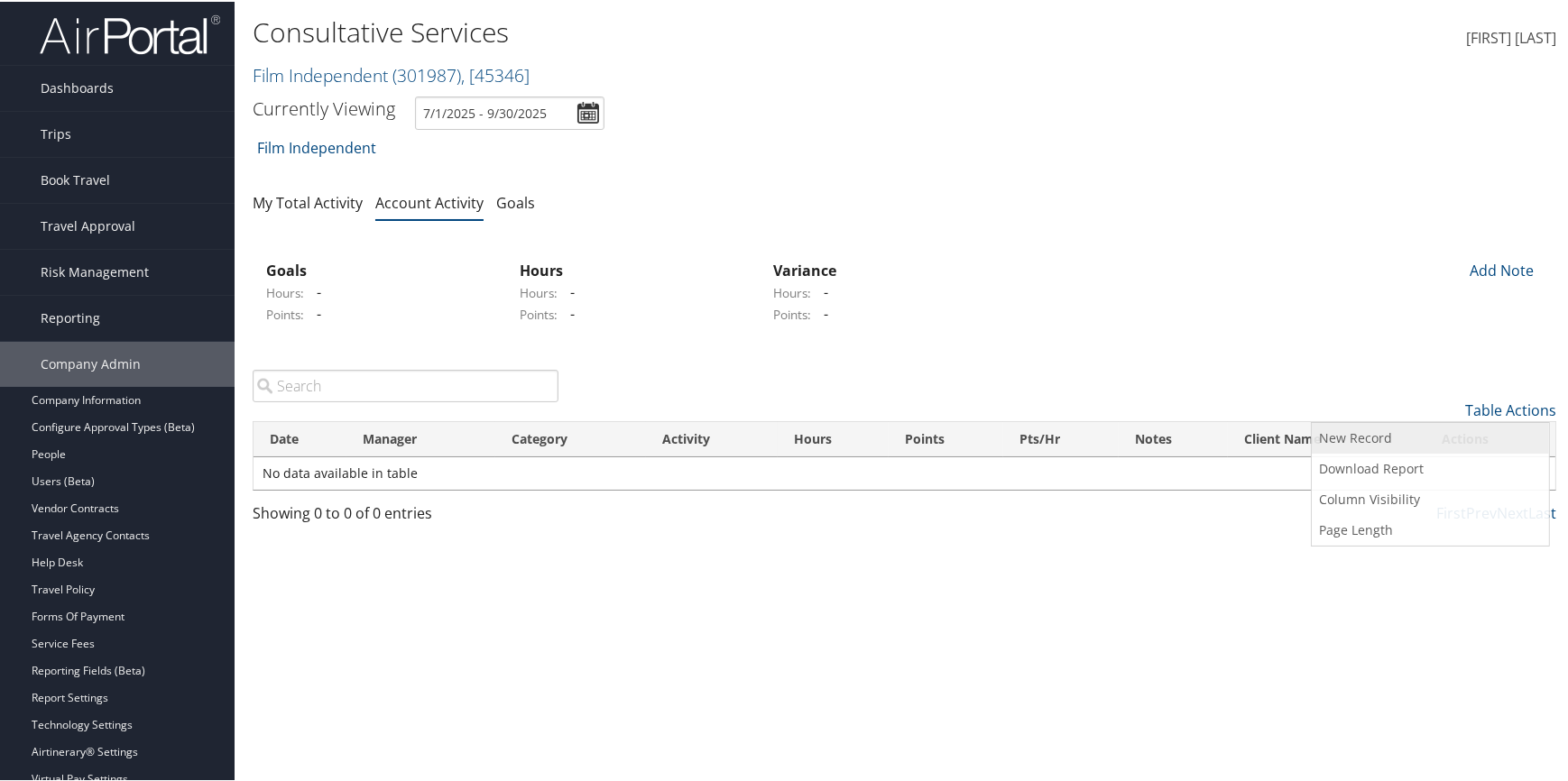 click on "New Record" at bounding box center [1430, 436] 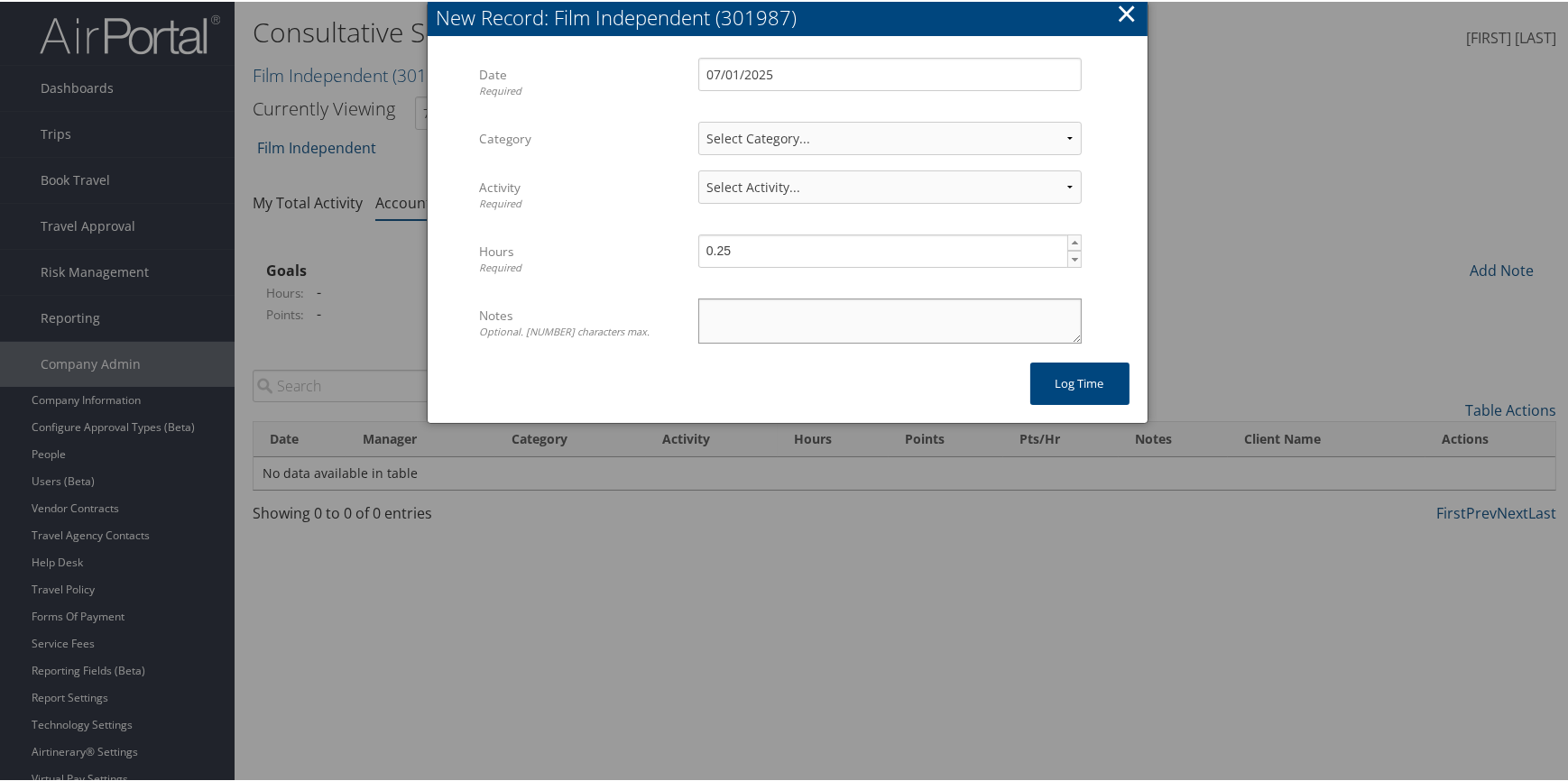 click on "Notes Optional. 2000 characters max." at bounding box center [890, 319] 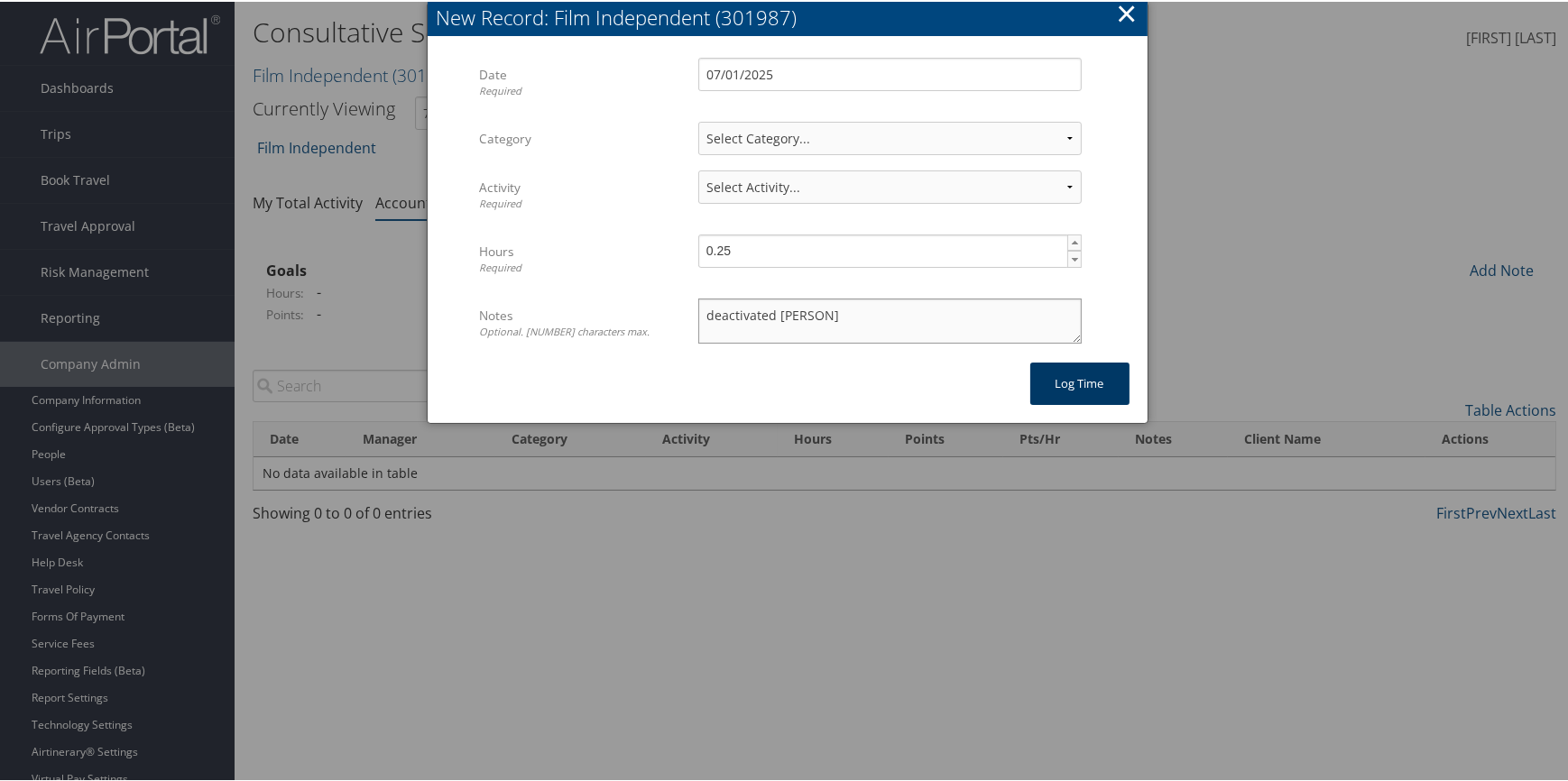 type on "deactivated [PERSON]" 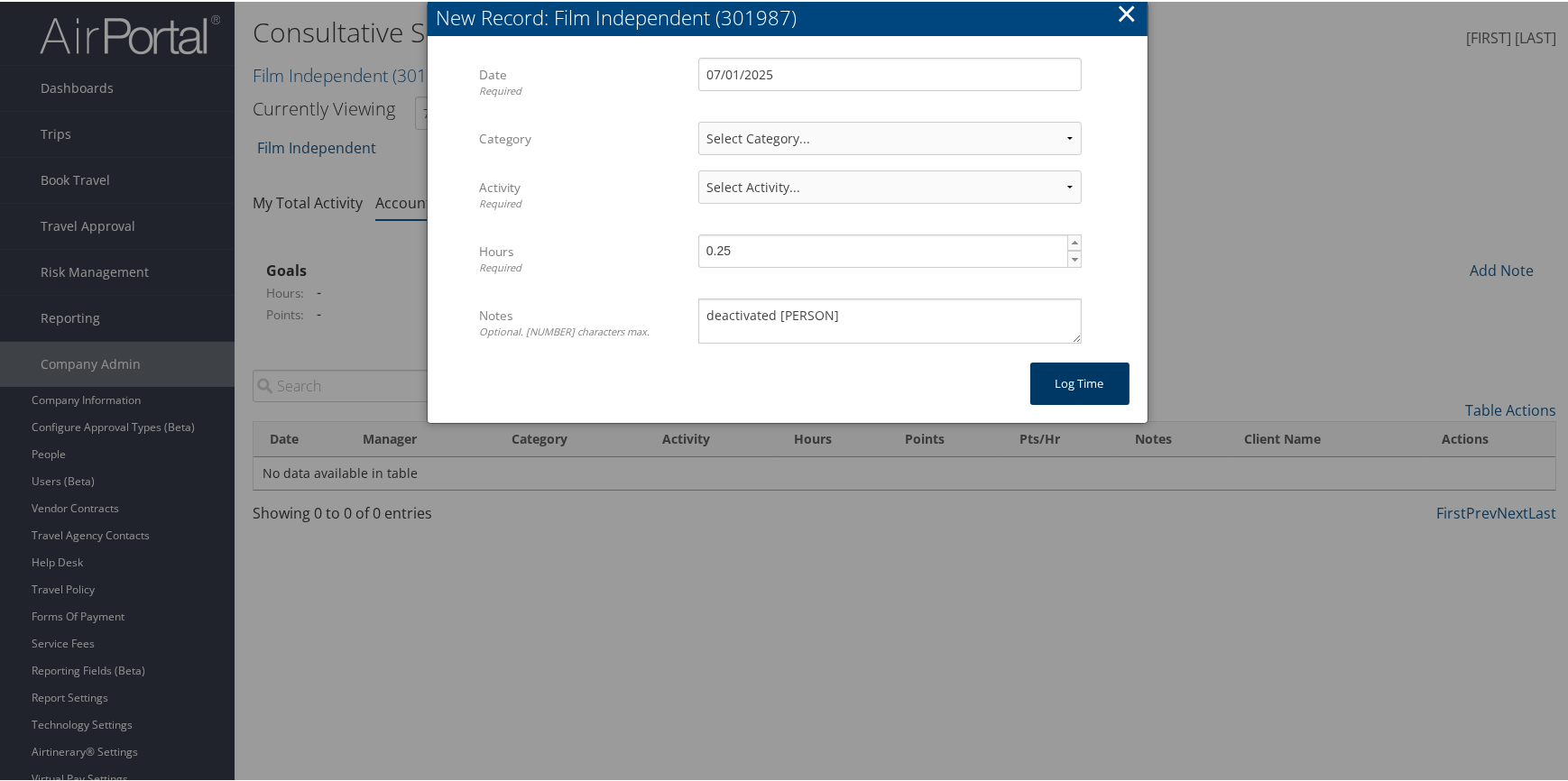 click on "Log time" at bounding box center [1080, 381] 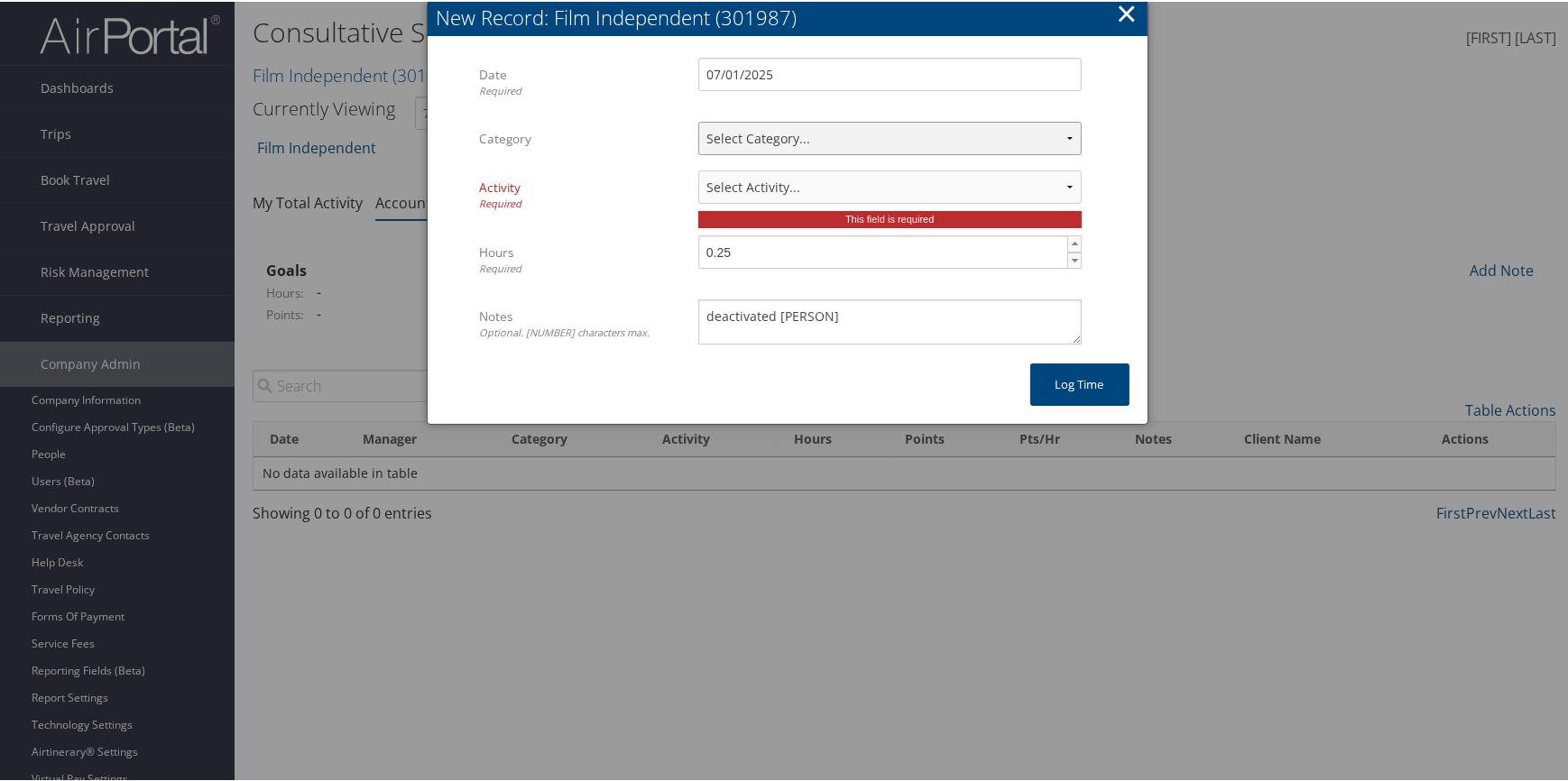 click on "[COMPANY] Services
Consultative Services" at bounding box center [890, 136] 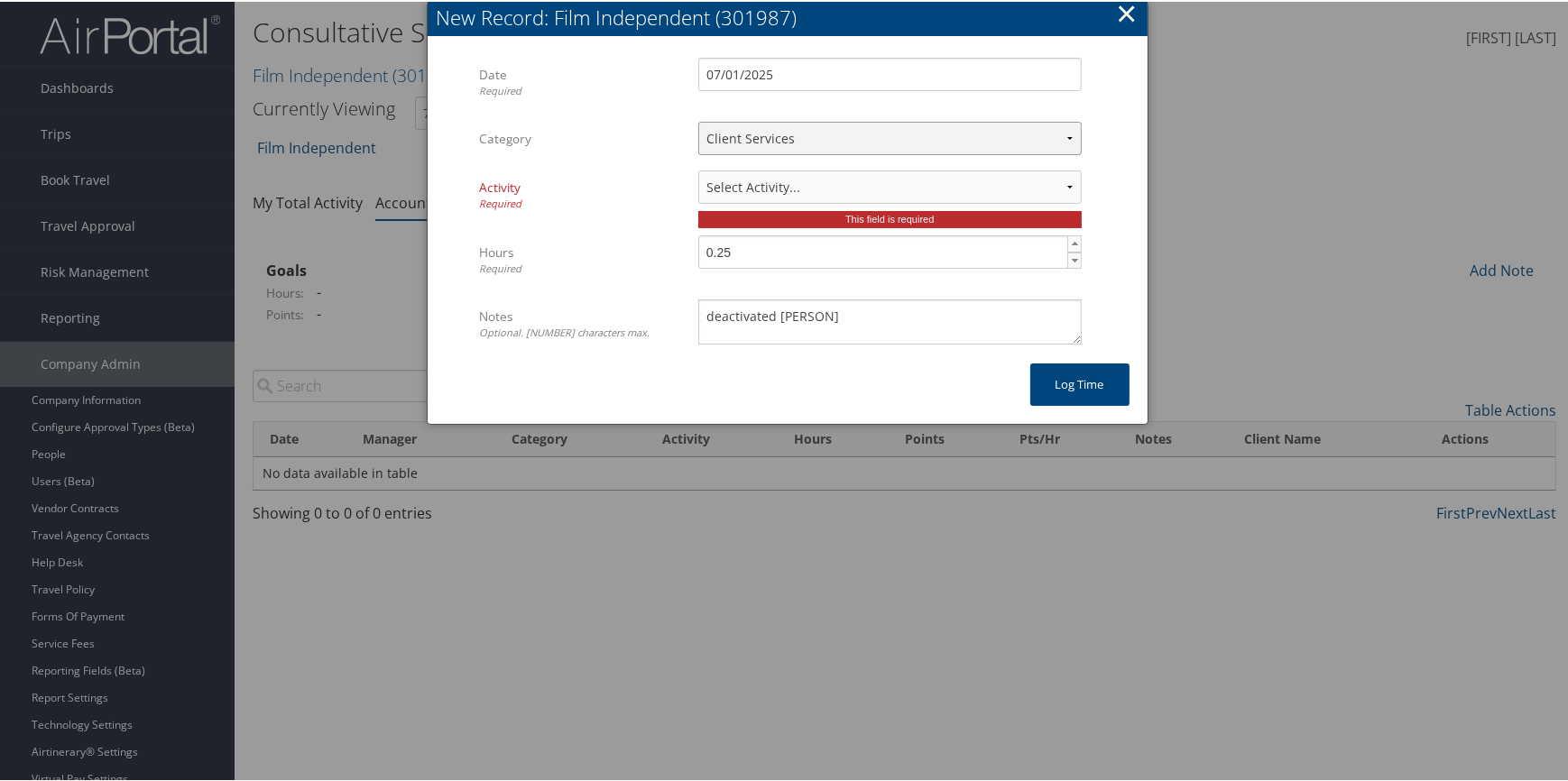 click on "[COMPANY] Services
Consultative Services" at bounding box center [890, 136] 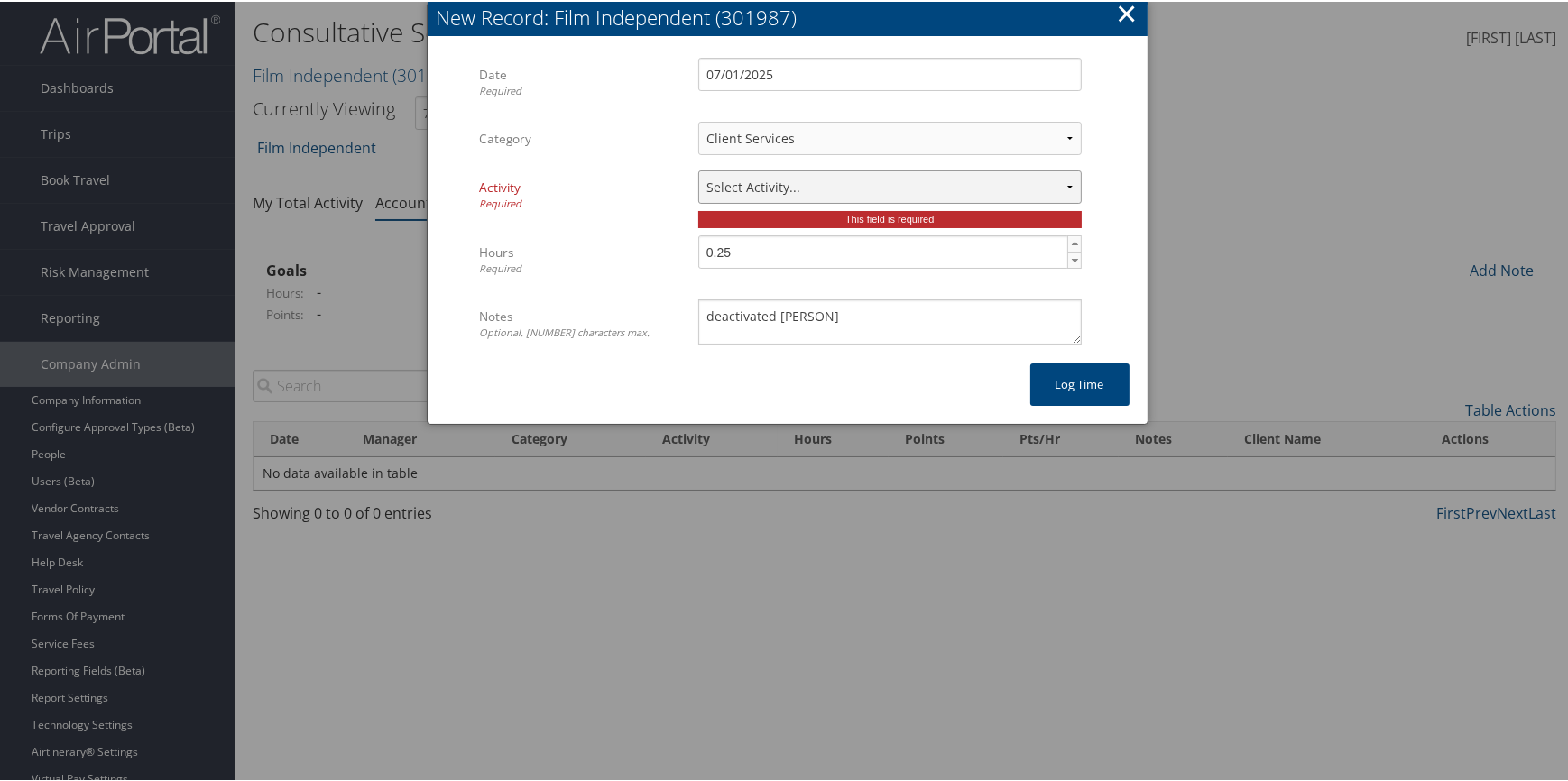 click on "Select Activity..." at bounding box center (890, 185) 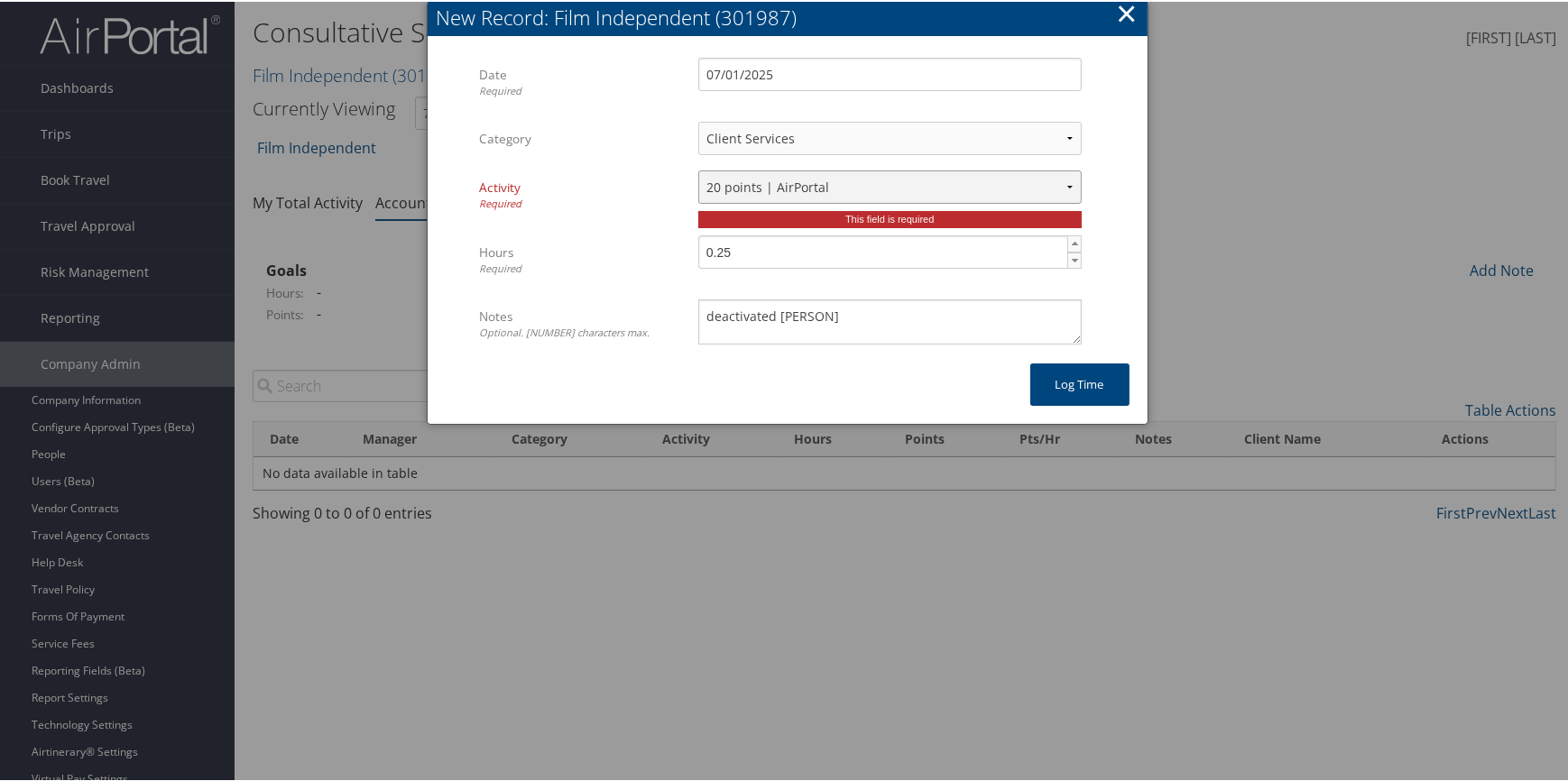 click on "[NUMBER] points | [COMPANY] - [COMPANY], [COMPANY] [NUMBER] points | [COMPANY]/[COMPANY] Requests [NUMBER] points | [COMPANY] [COMPANY], [COMPANY] & [COMPANY] [NUMBER] points | [COMPANY] [NUMBER] points | [COMPANY] Services/[COMPANY] Resolution [NUMBER] points | [COMPANY] Support [NUMBER] points | [COMPANY]/[COMPANY] Requests [NUMBER] points | [COMPANY] Activation, [COMPANY] and [COMPANY] Support [NUMBER] points | [COMPANY] Loading and Testing [NUMBER] points | [COMPANY] Request [NUMBER] points | [COMPANY] Projects [NUMBER] points | Update Agents/Agent Teams on [COMPANY] Status" at bounding box center [890, 185] 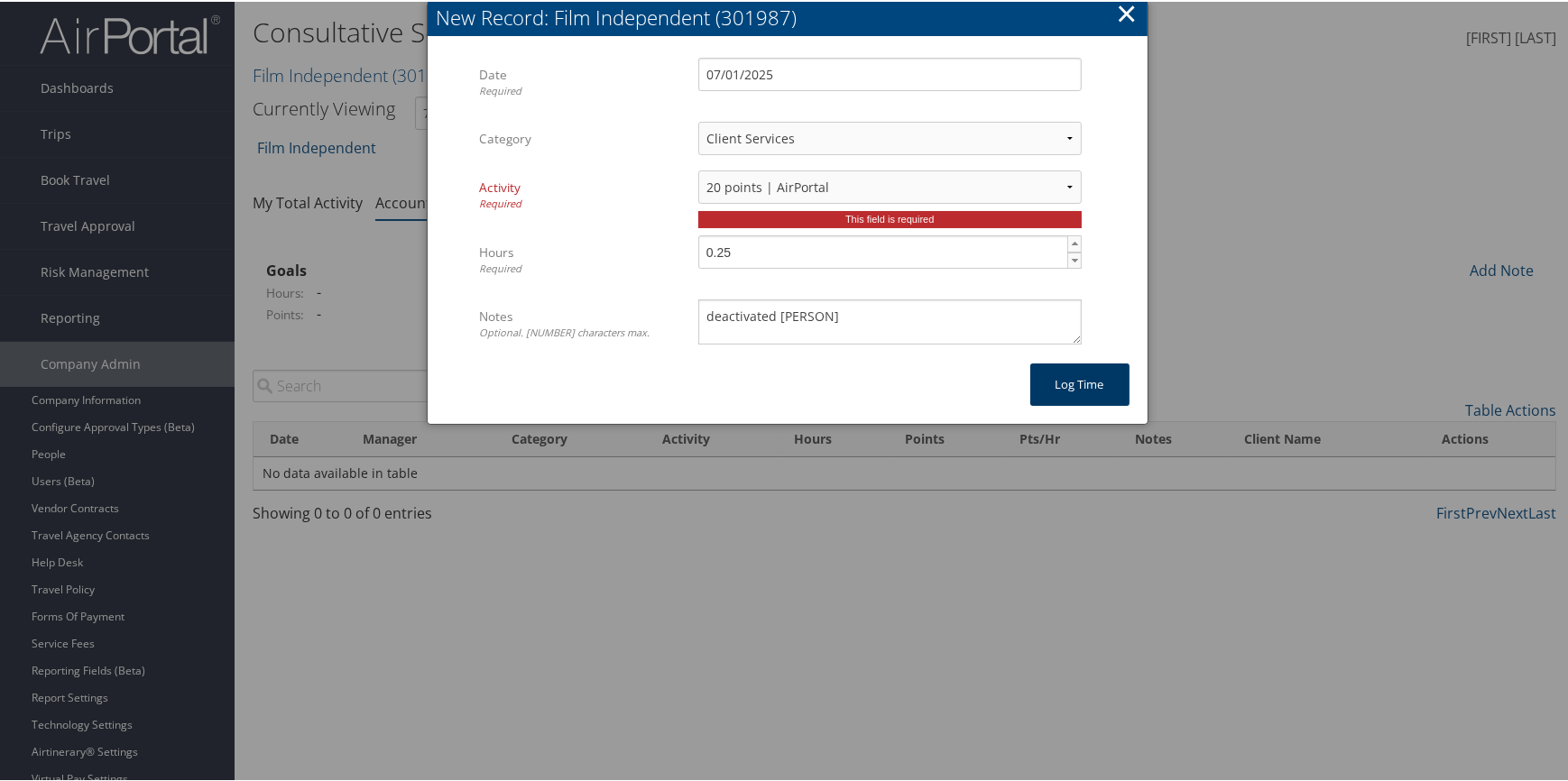 click on "Log time" at bounding box center (1080, 382) 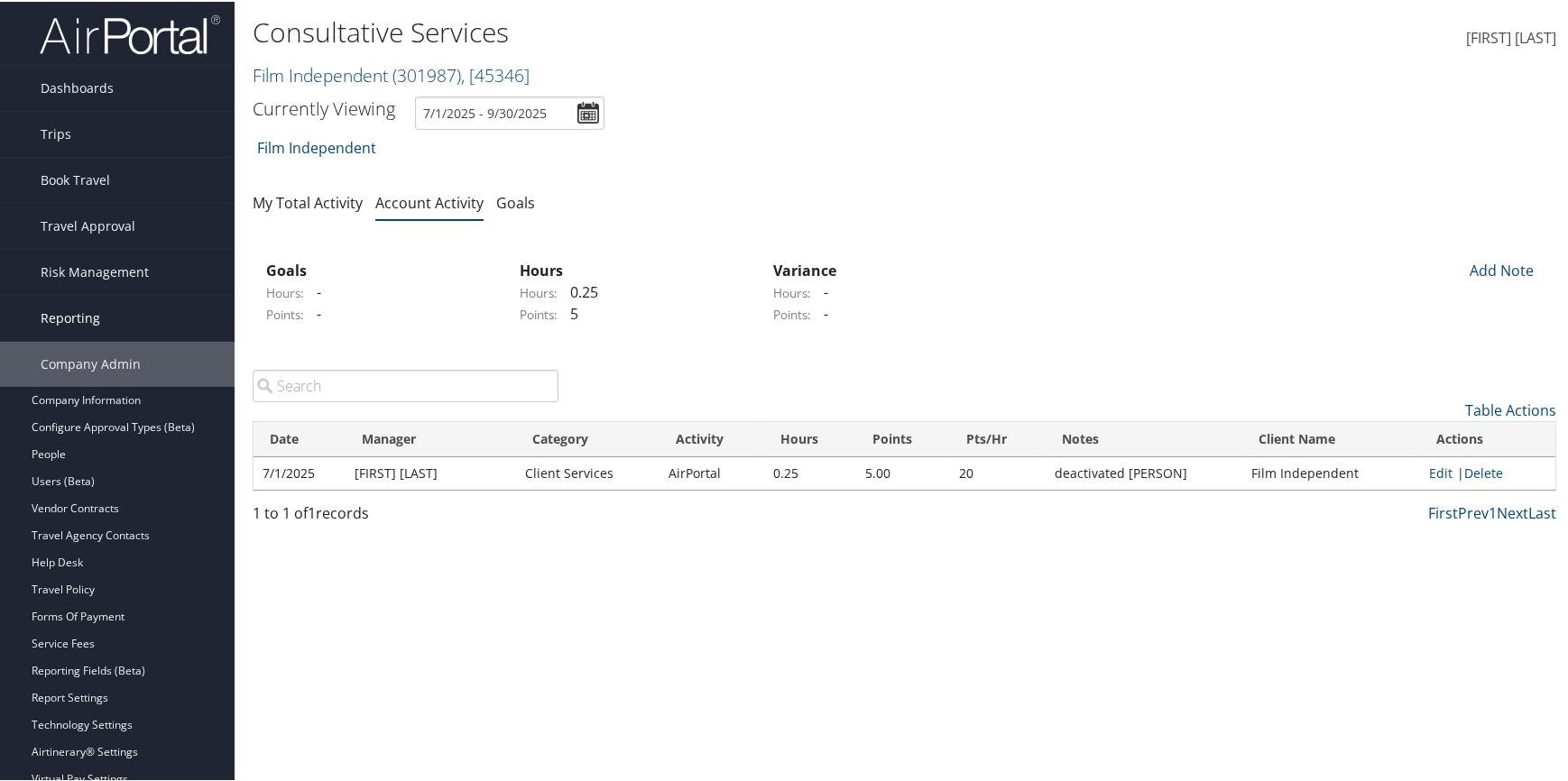 click on "Reporting" at bounding box center [70, 317] 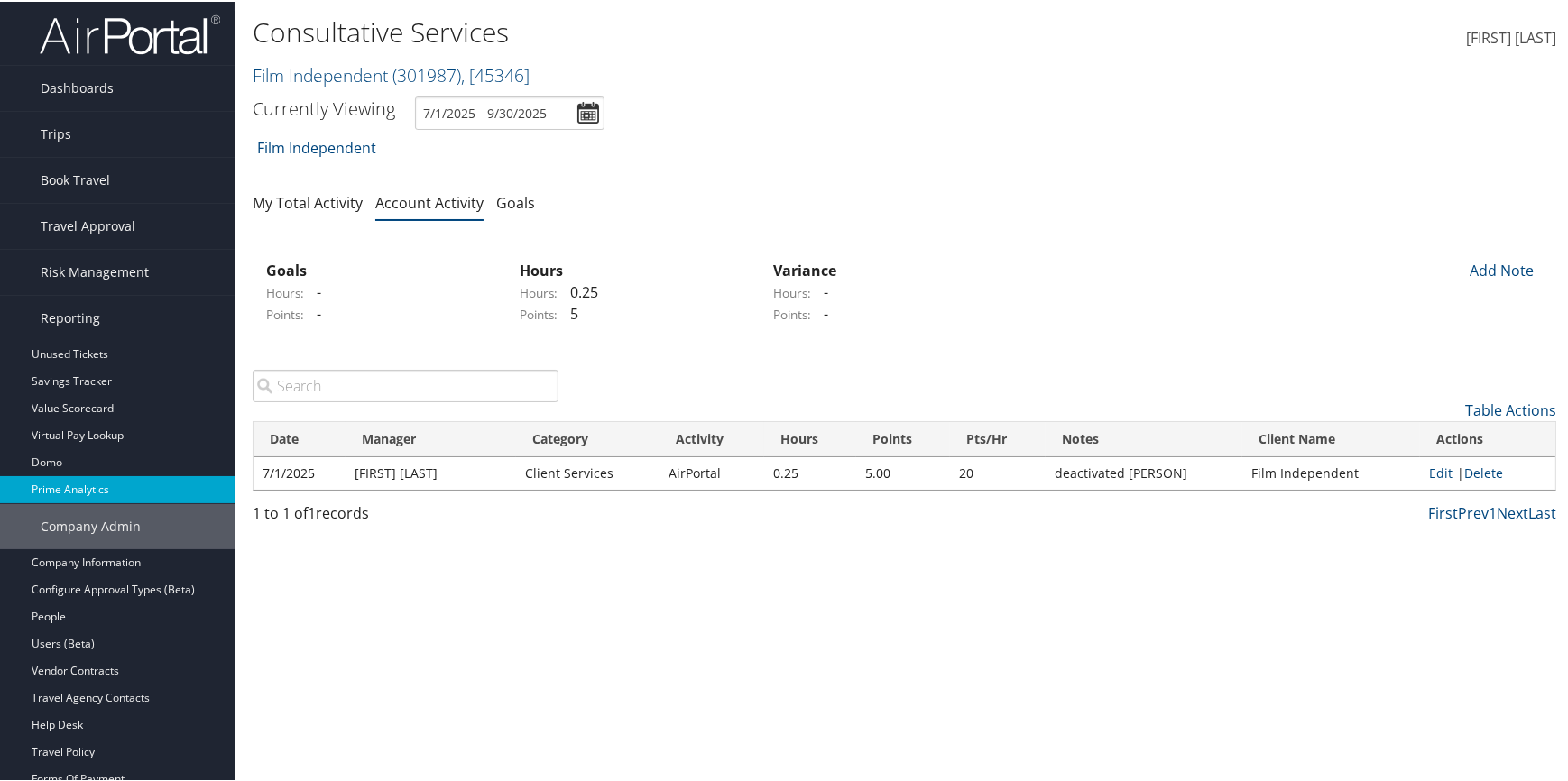 click on "Prime Analytics" at bounding box center [117, 488] 